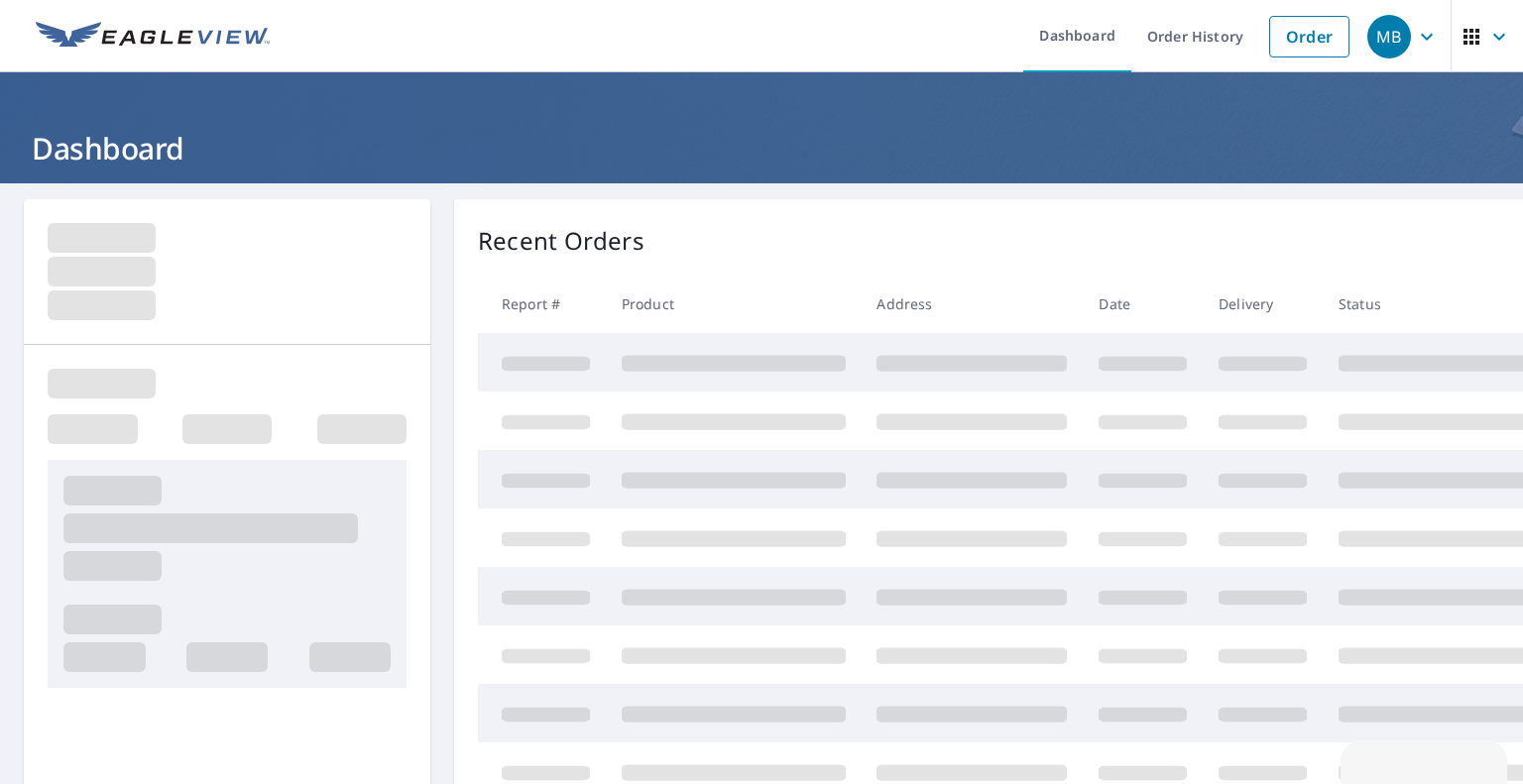scroll, scrollTop: 0, scrollLeft: 0, axis: both 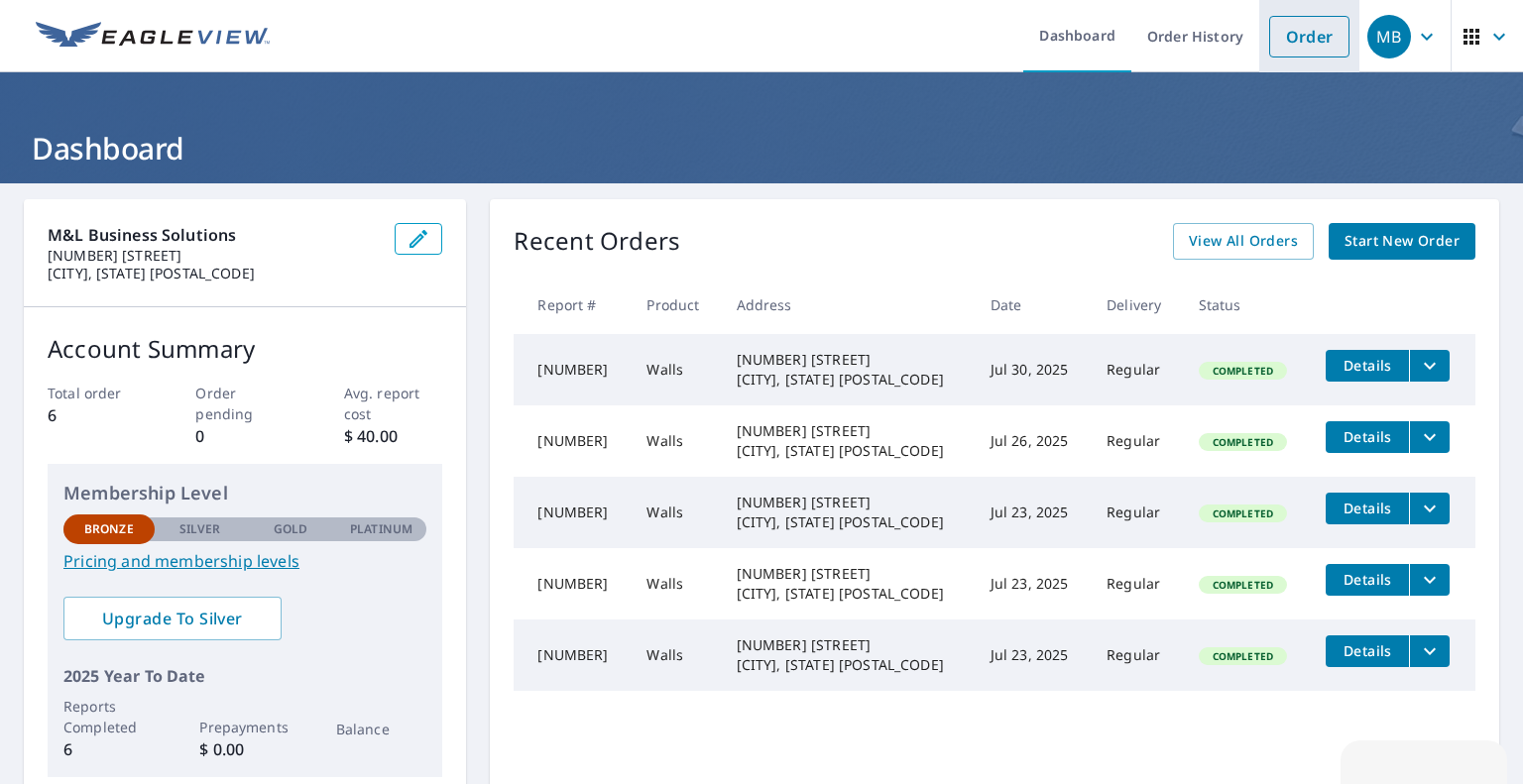 click on "Order" at bounding box center [1309, 37] 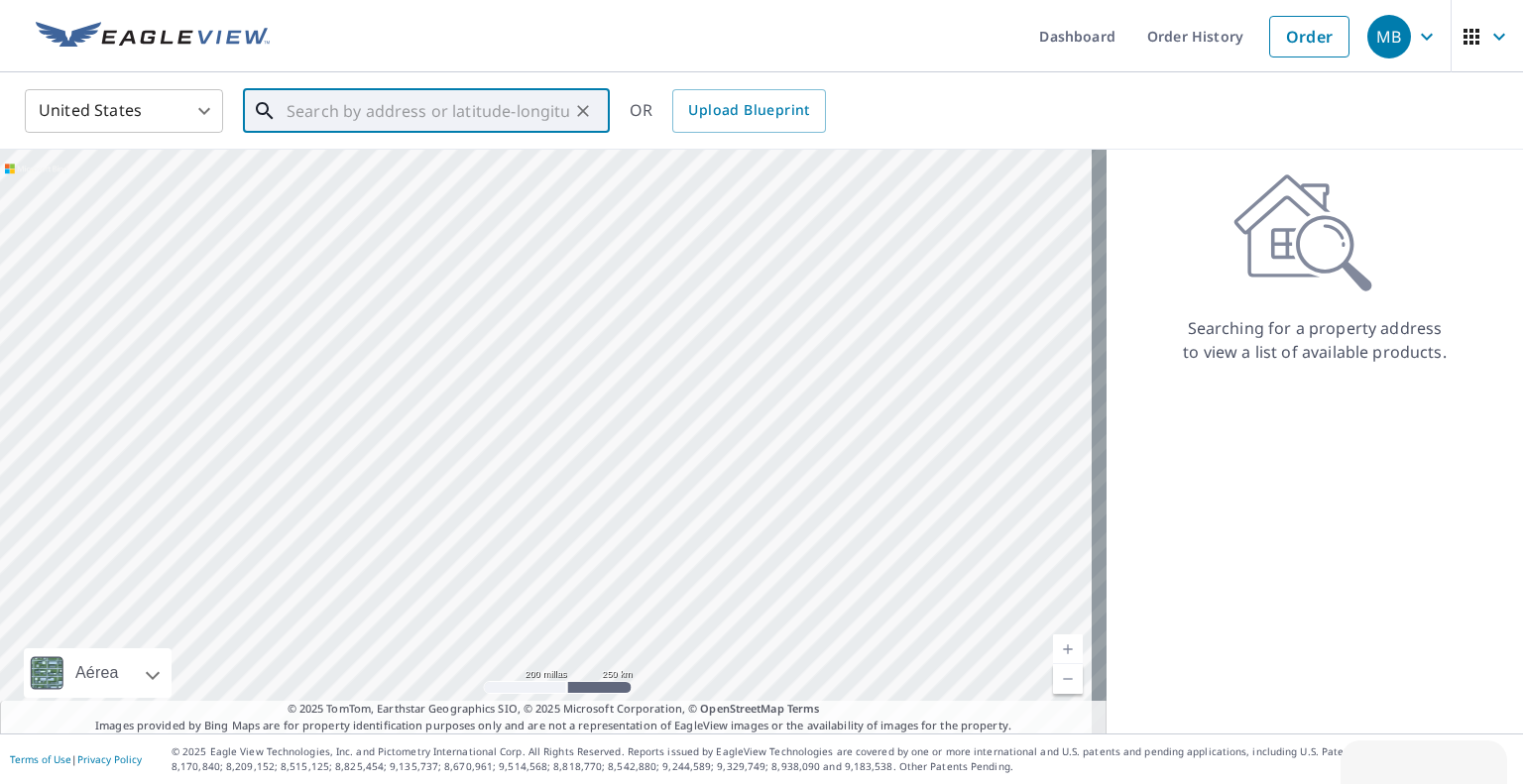 click at bounding box center (427, 111) 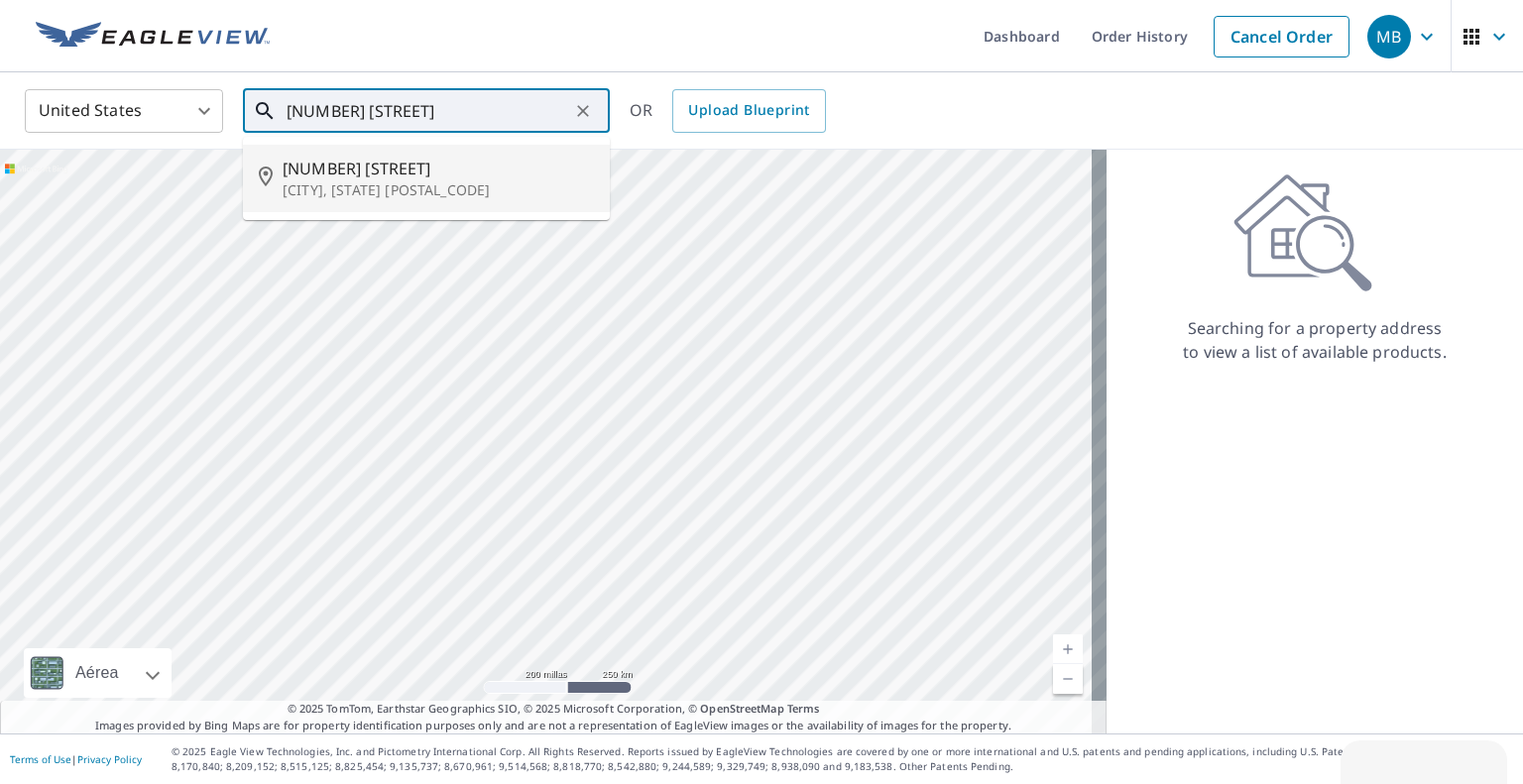 click on "[NUMBER] [STREET]" at bounding box center [438, 168] 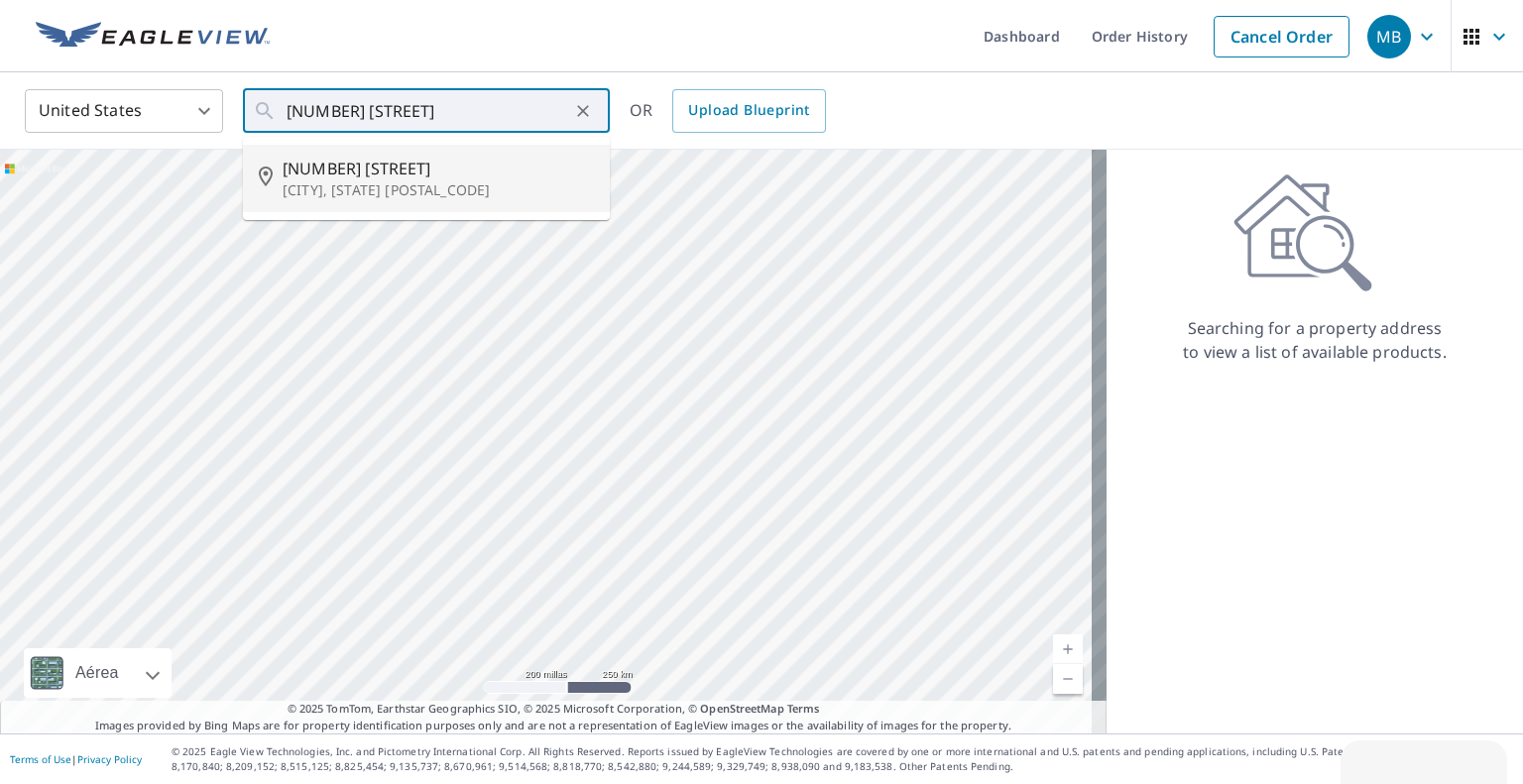 type on "[NUMBER] [STREET] [CITY], [STATE] [POSTAL_CODE]" 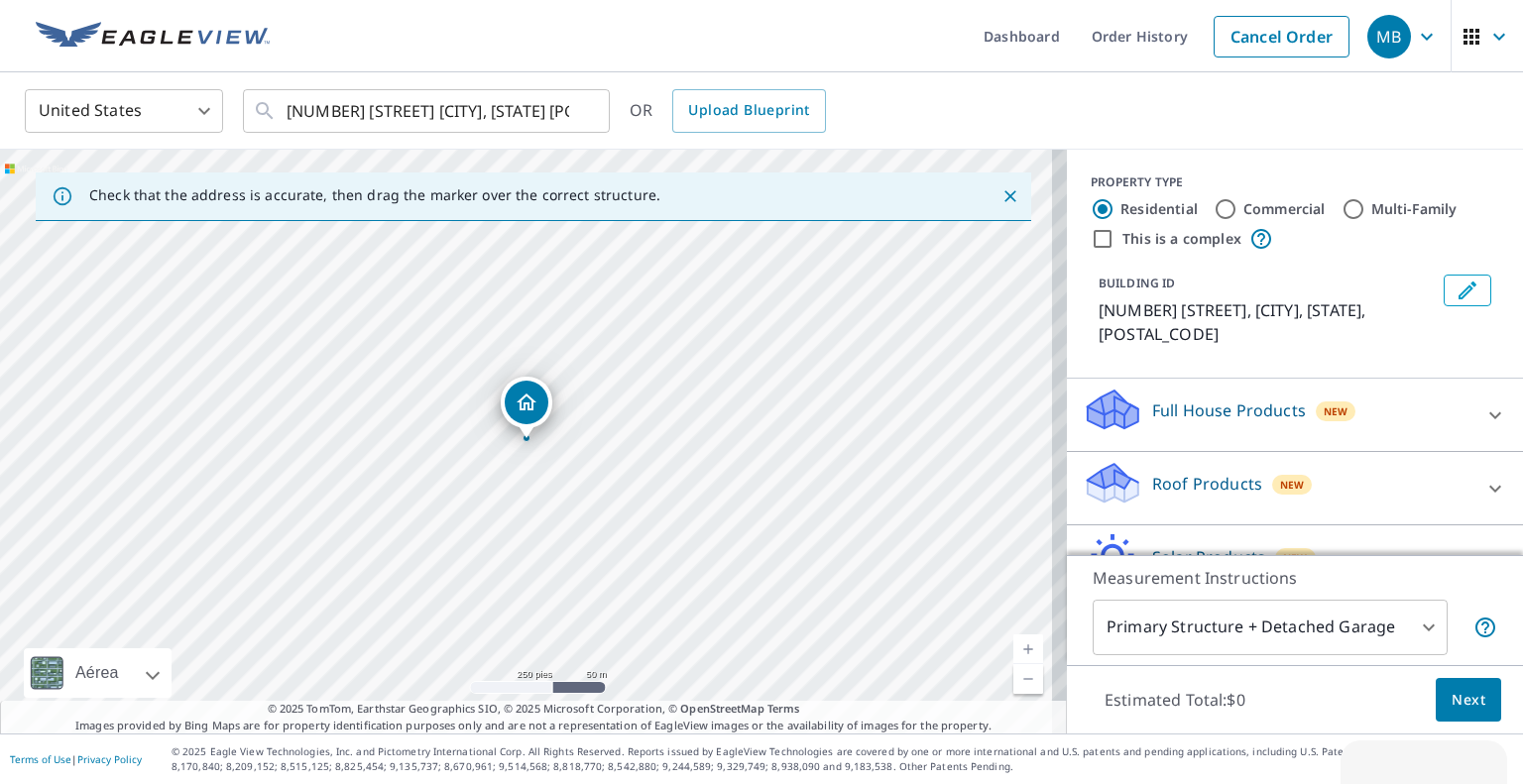 drag, startPoint x: 547, startPoint y: 421, endPoint x: 531, endPoint y: 419, distance: 16.124515 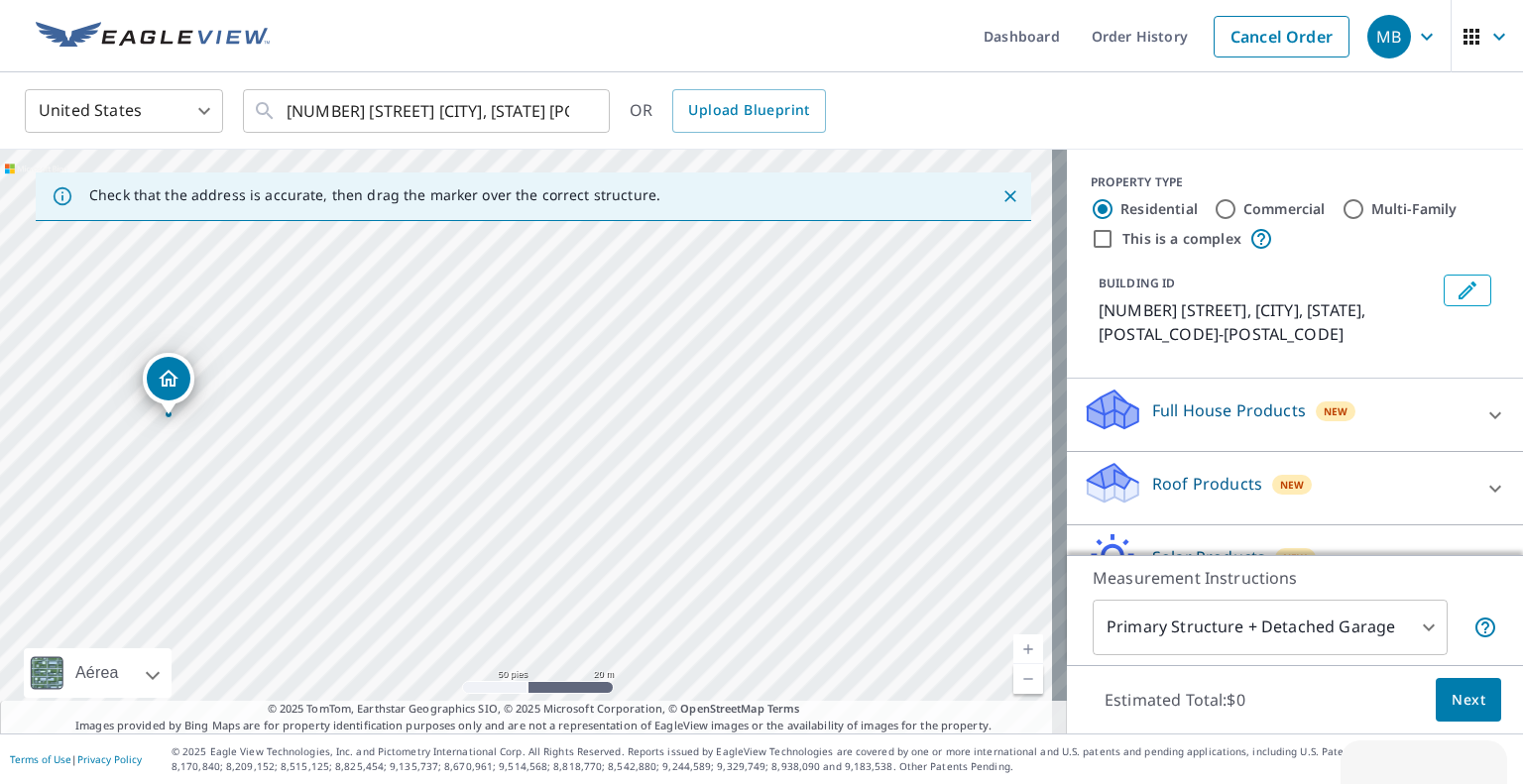 drag, startPoint x: 520, startPoint y: 538, endPoint x: 853, endPoint y: 411, distance: 356.39585 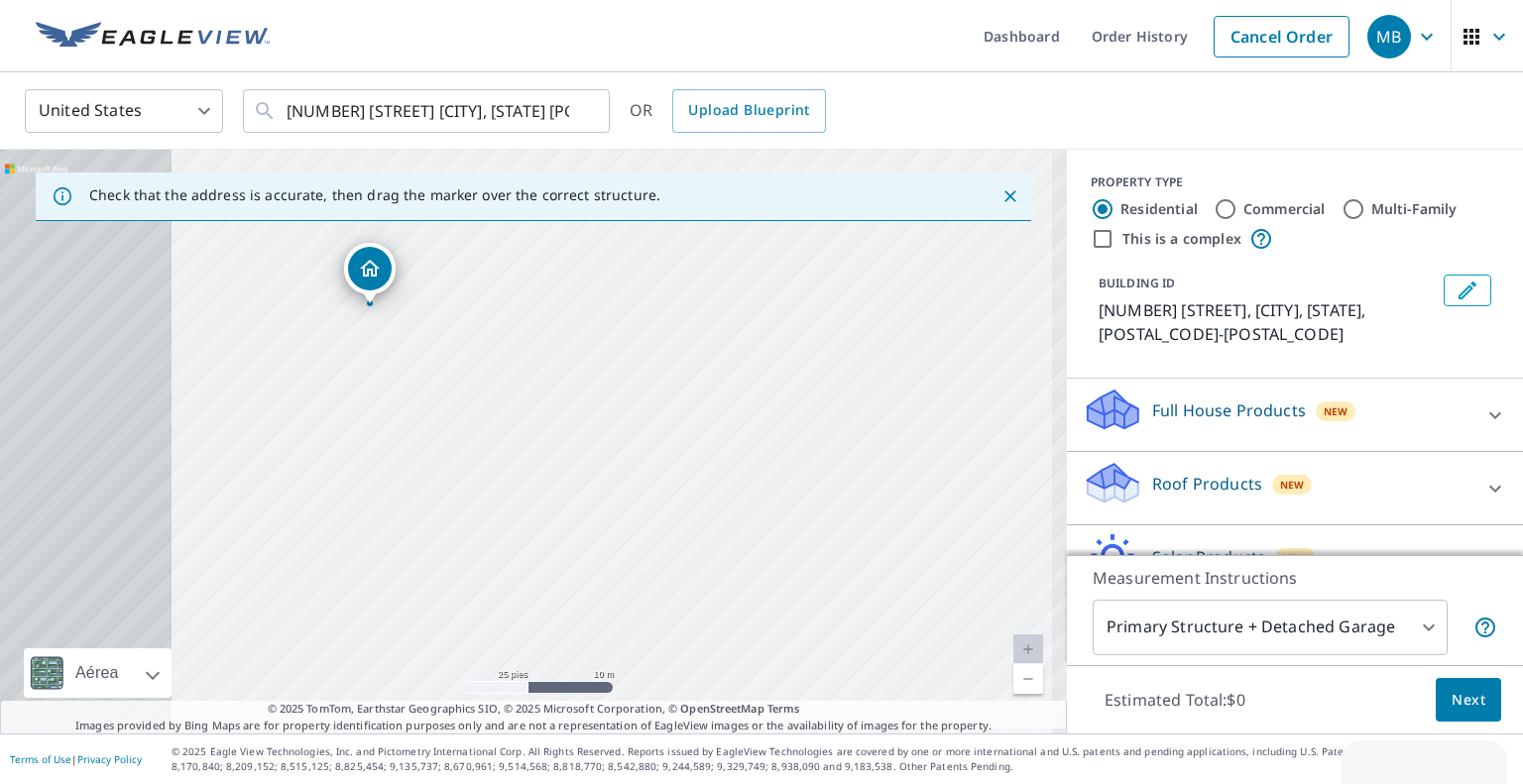 drag, startPoint x: 334, startPoint y: 488, endPoint x: 723, endPoint y: 483, distance: 389.0321 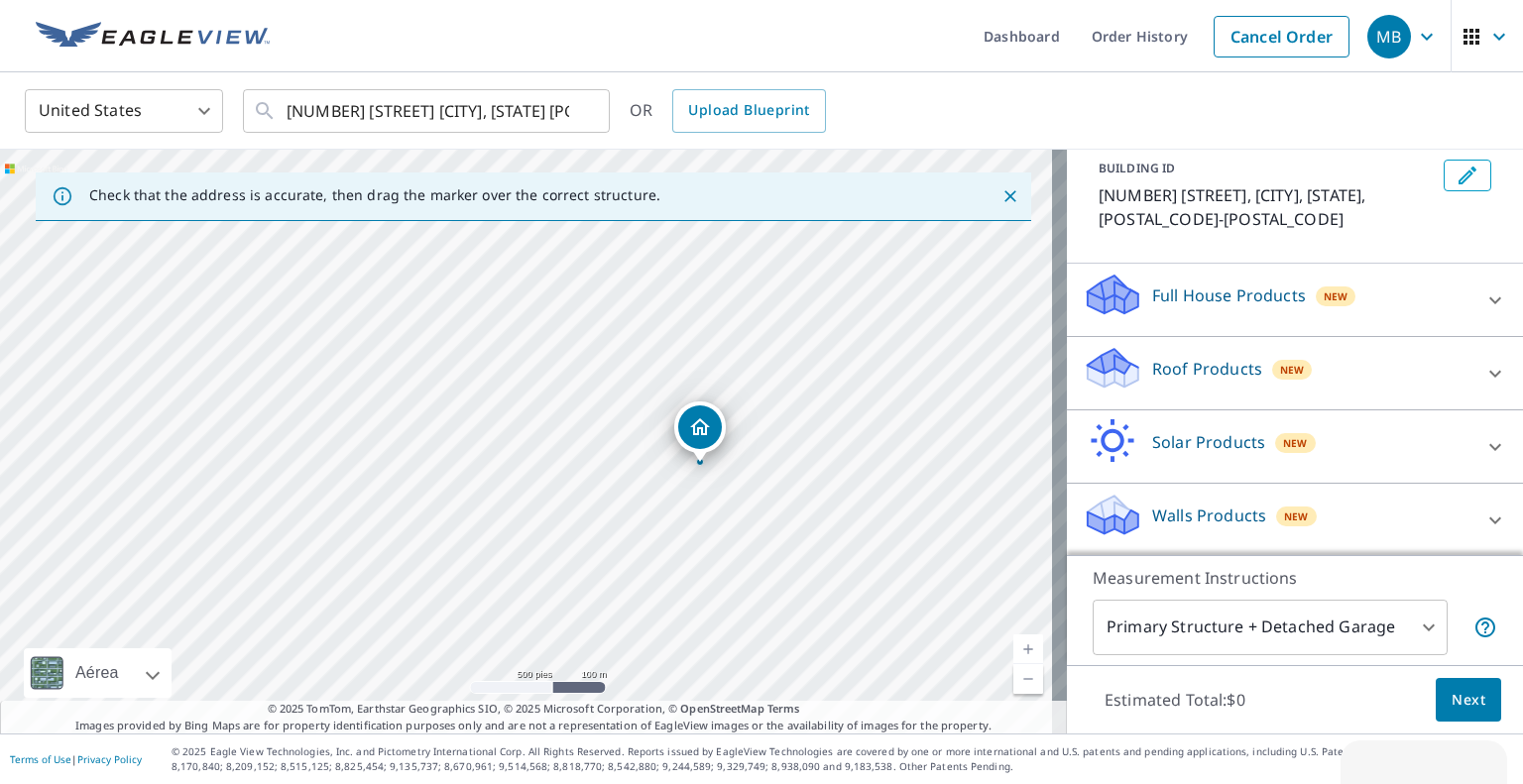 scroll, scrollTop: 115, scrollLeft: 0, axis: vertical 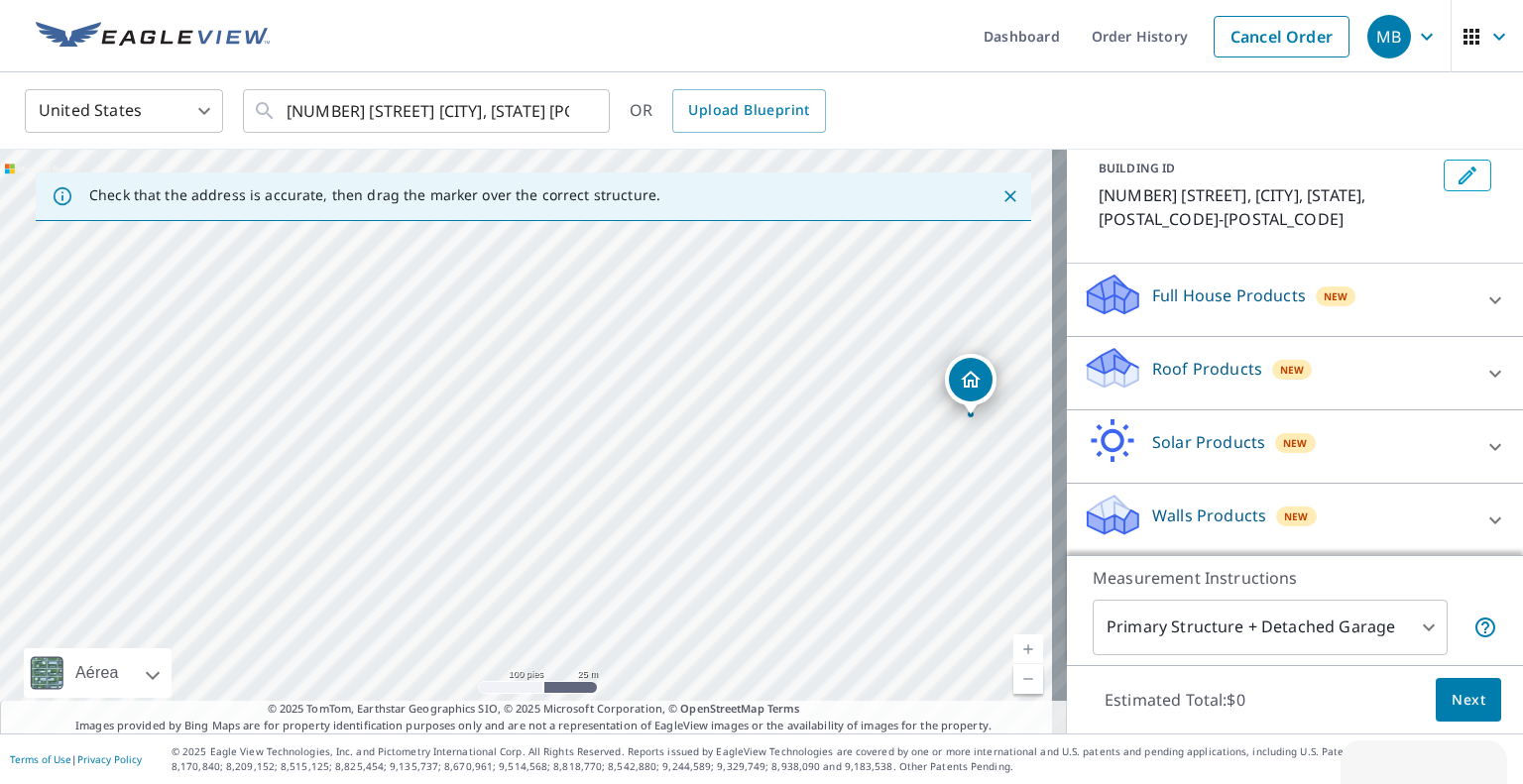 drag, startPoint x: 762, startPoint y: 410, endPoint x: 615, endPoint y: 541, distance: 196.90099 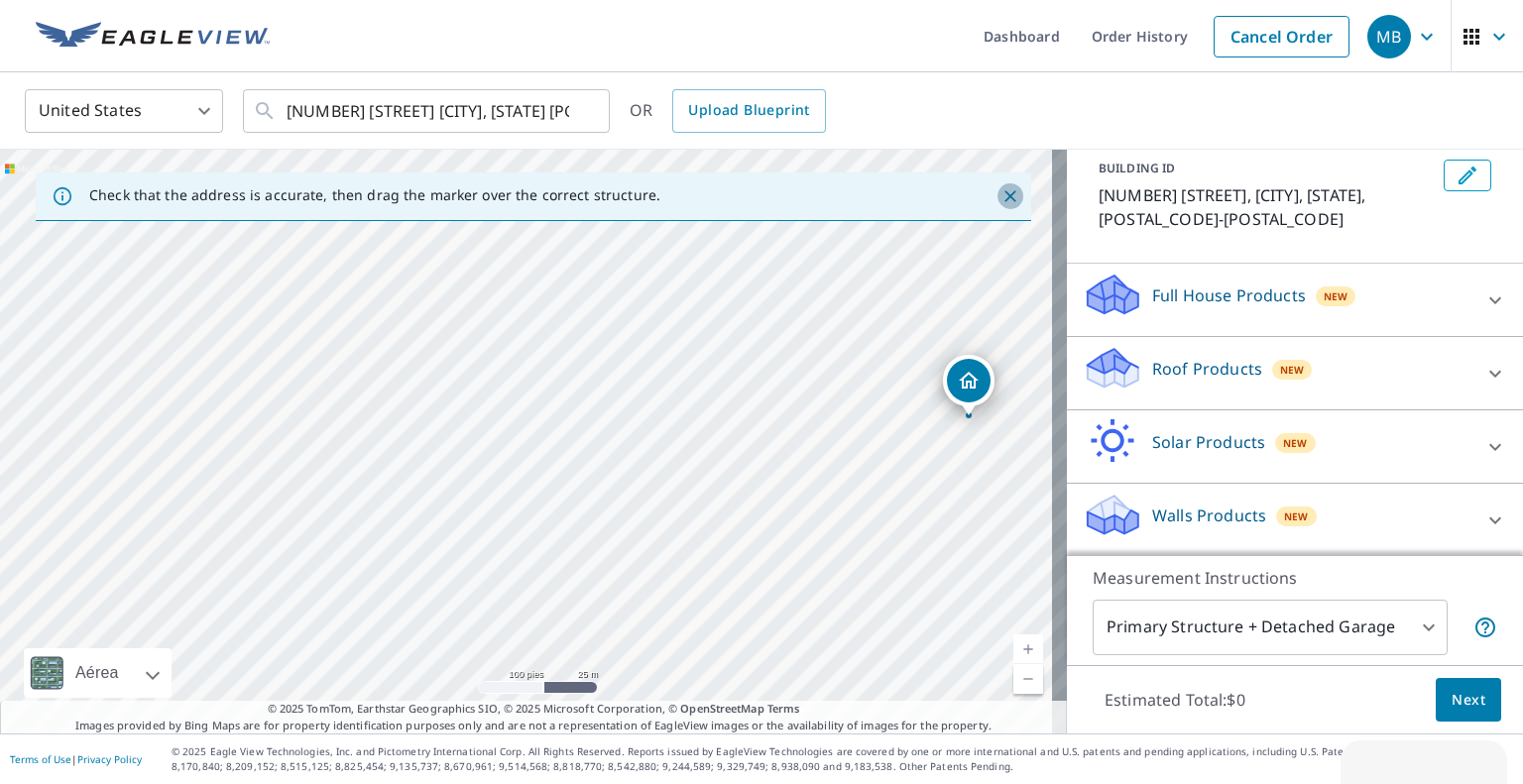 click 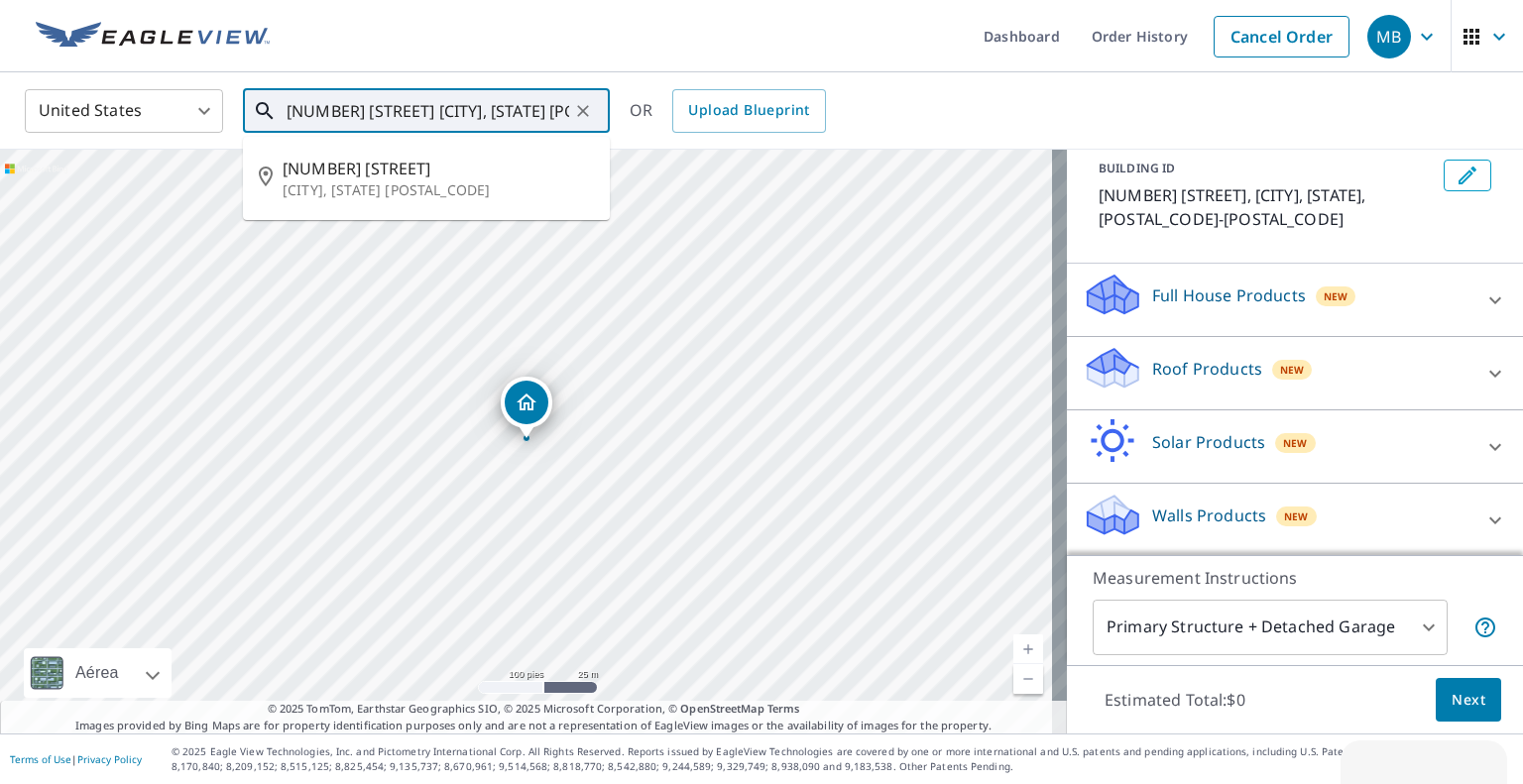 click on "[NUMBER] [STREET] [CITY], [STATE] [POSTAL_CODE]" at bounding box center (427, 111) 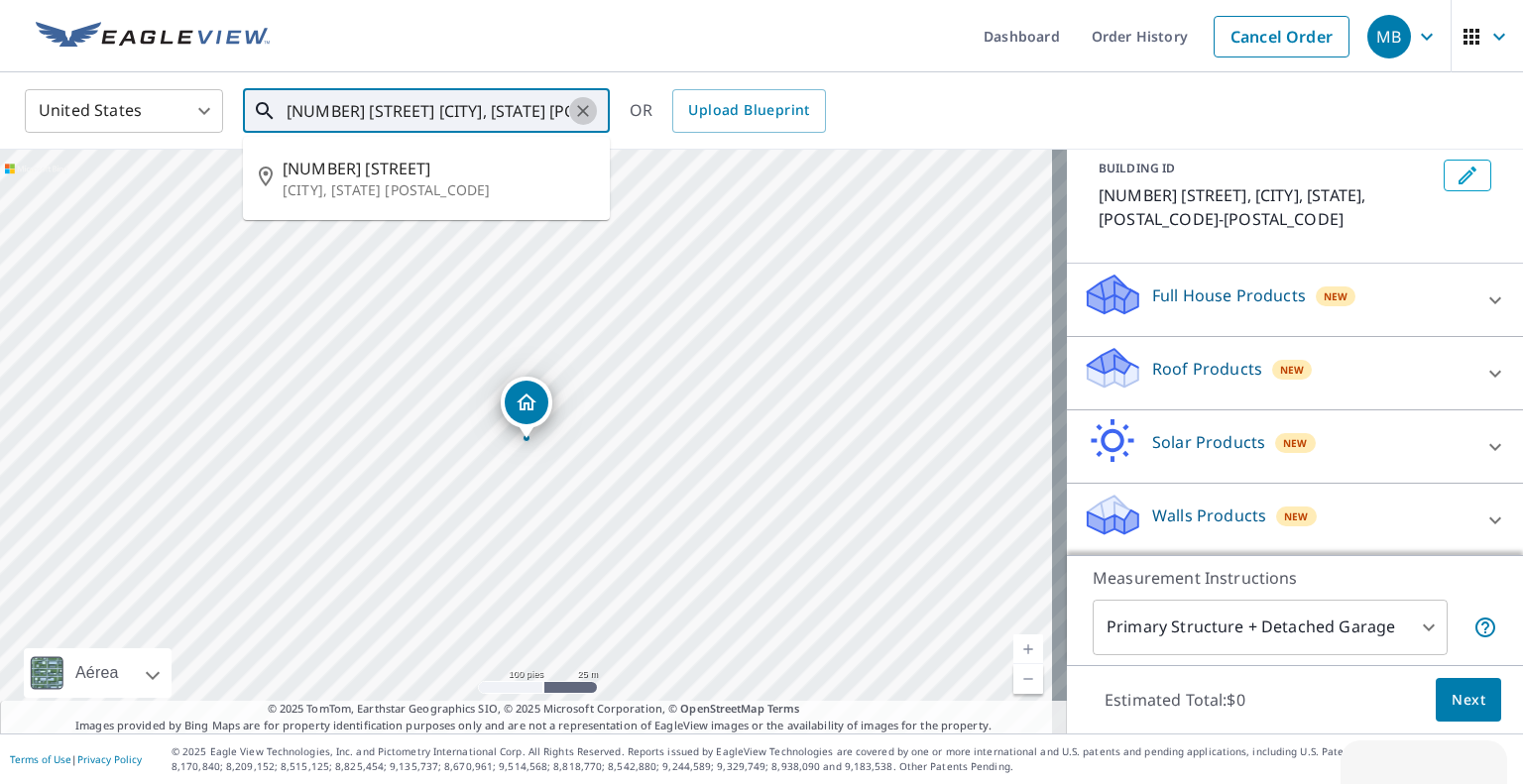 click 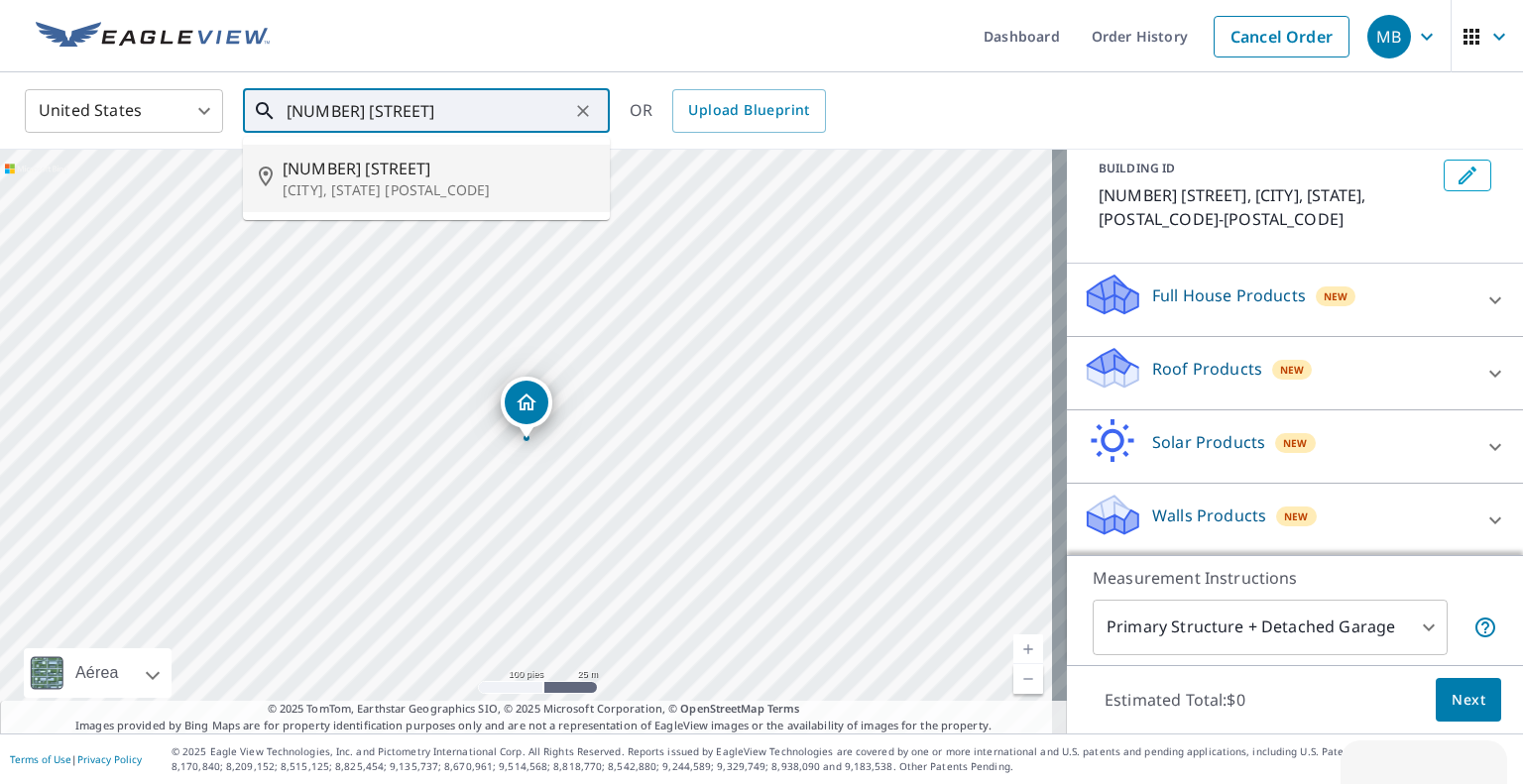 click on "[NUMBER] [STREET]" at bounding box center (438, 168) 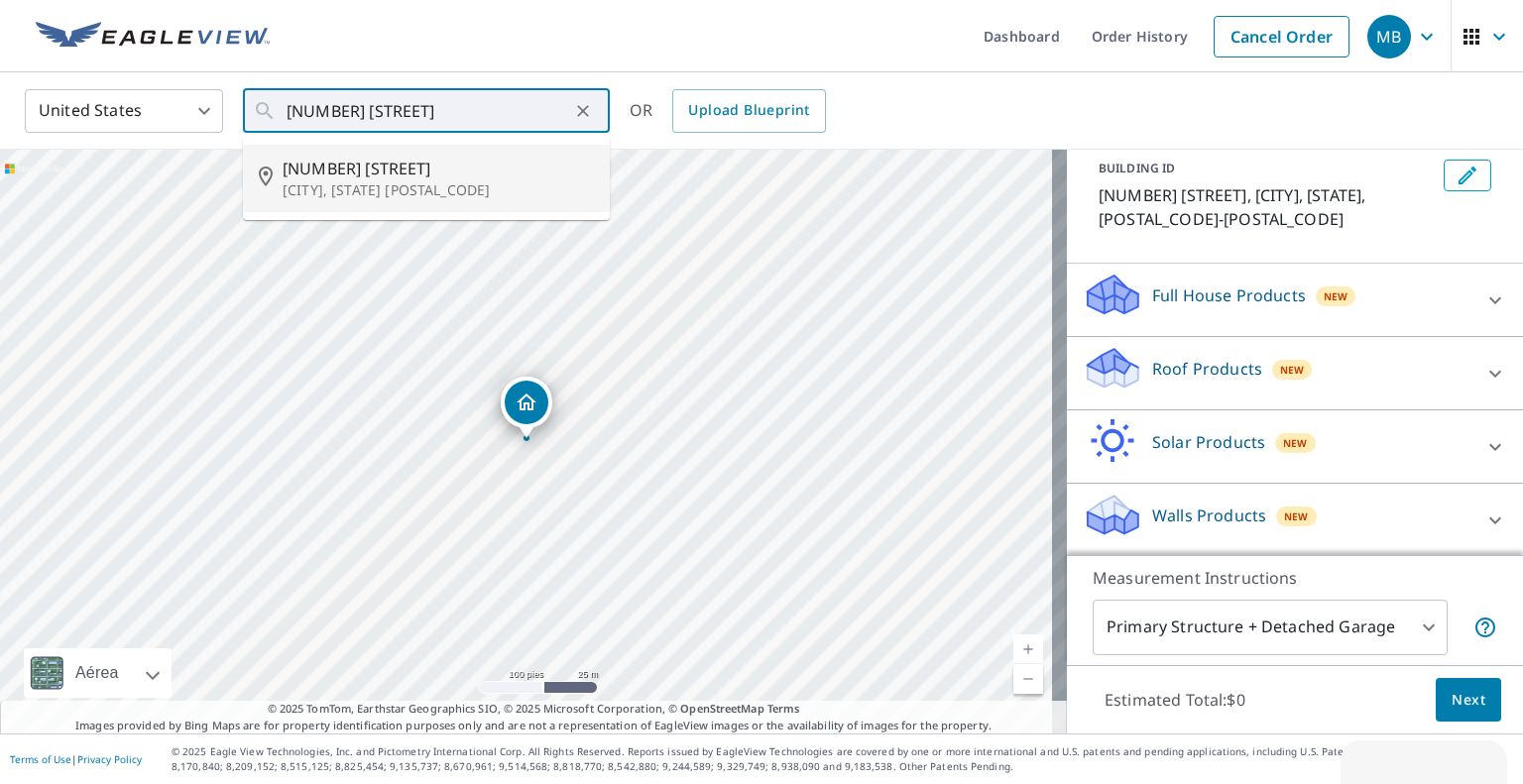 type on "[NUMBER] [STREET] [CITY], [STATE] [POSTAL_CODE]" 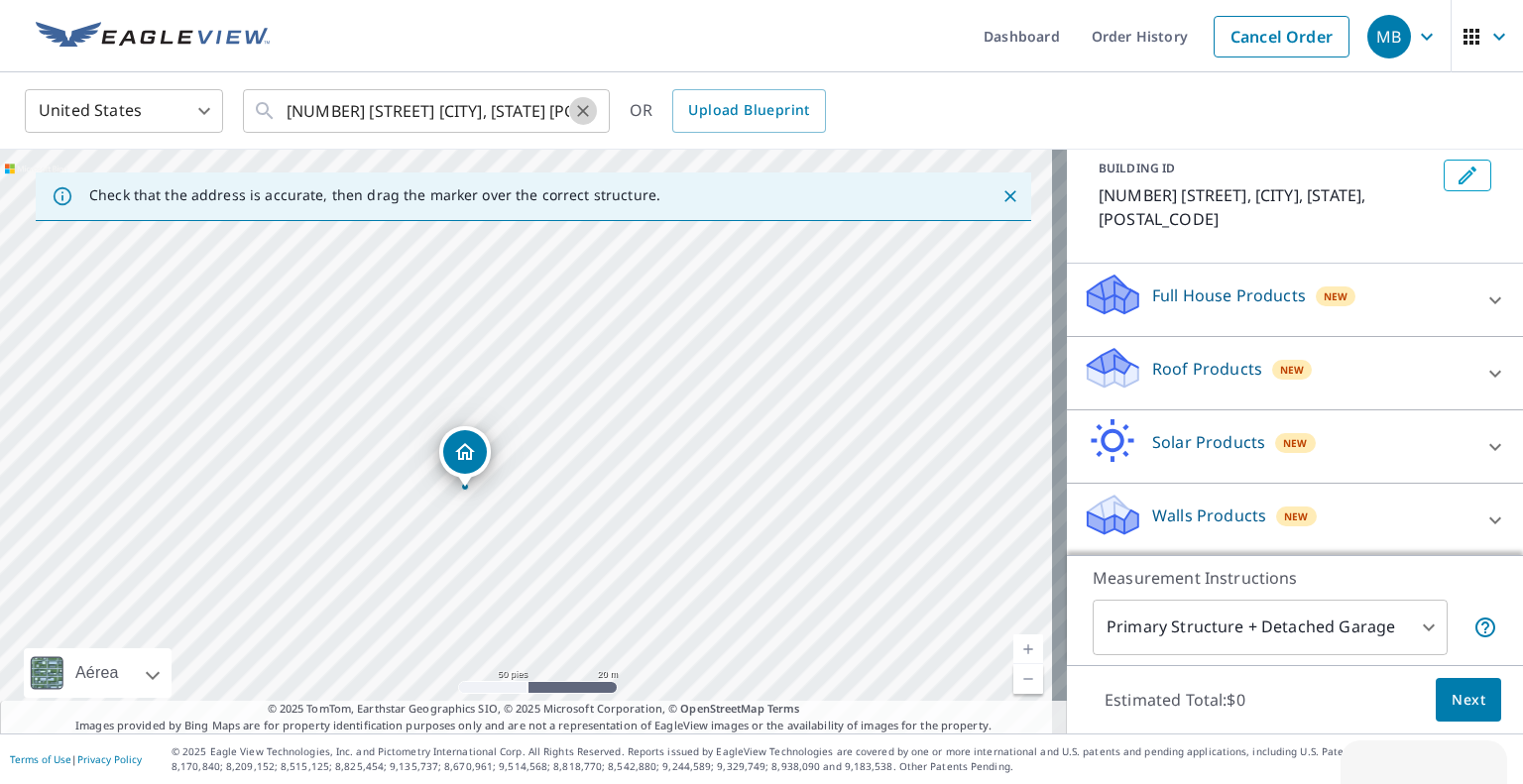 click at bounding box center [583, 111] 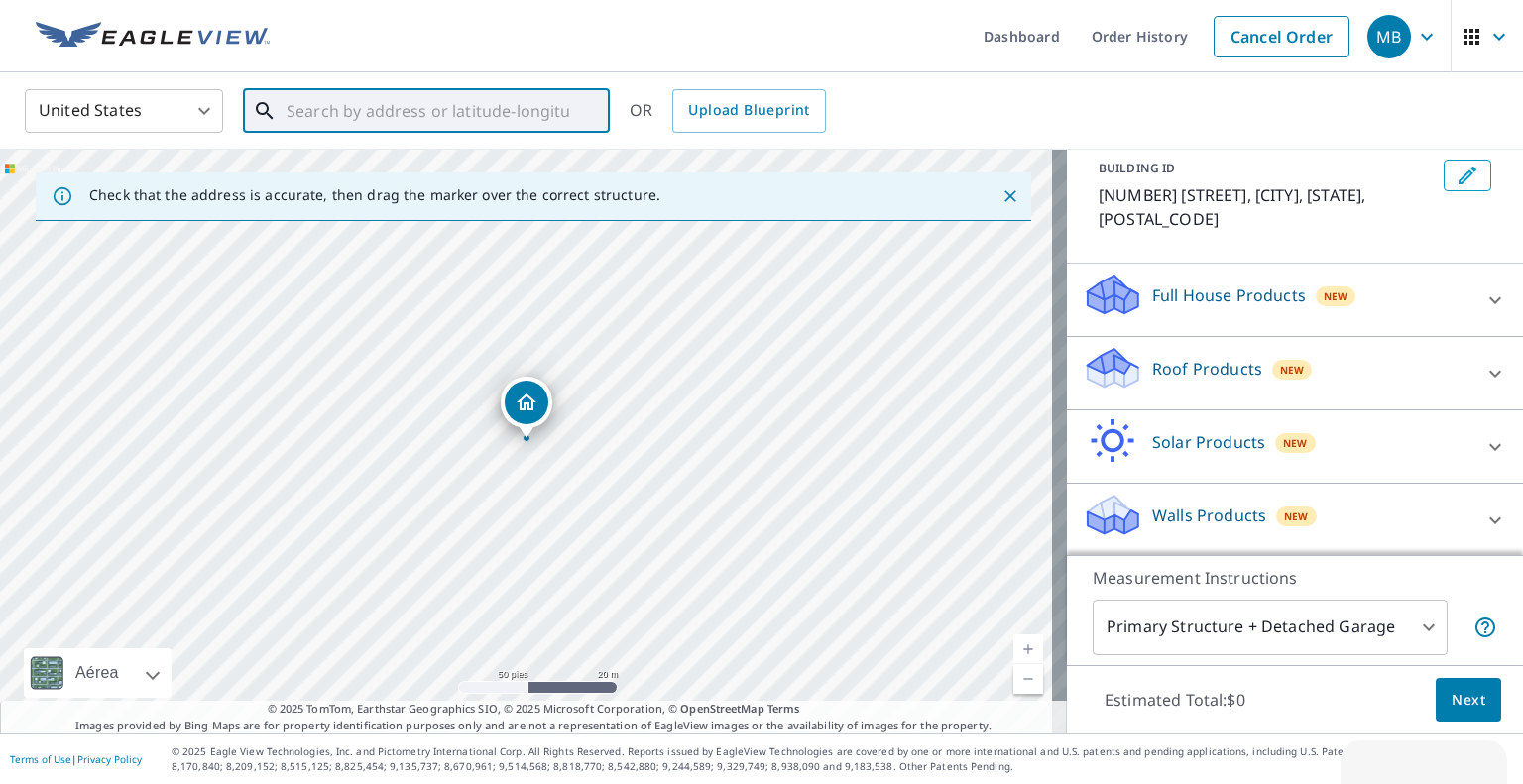 click at bounding box center (427, 111) 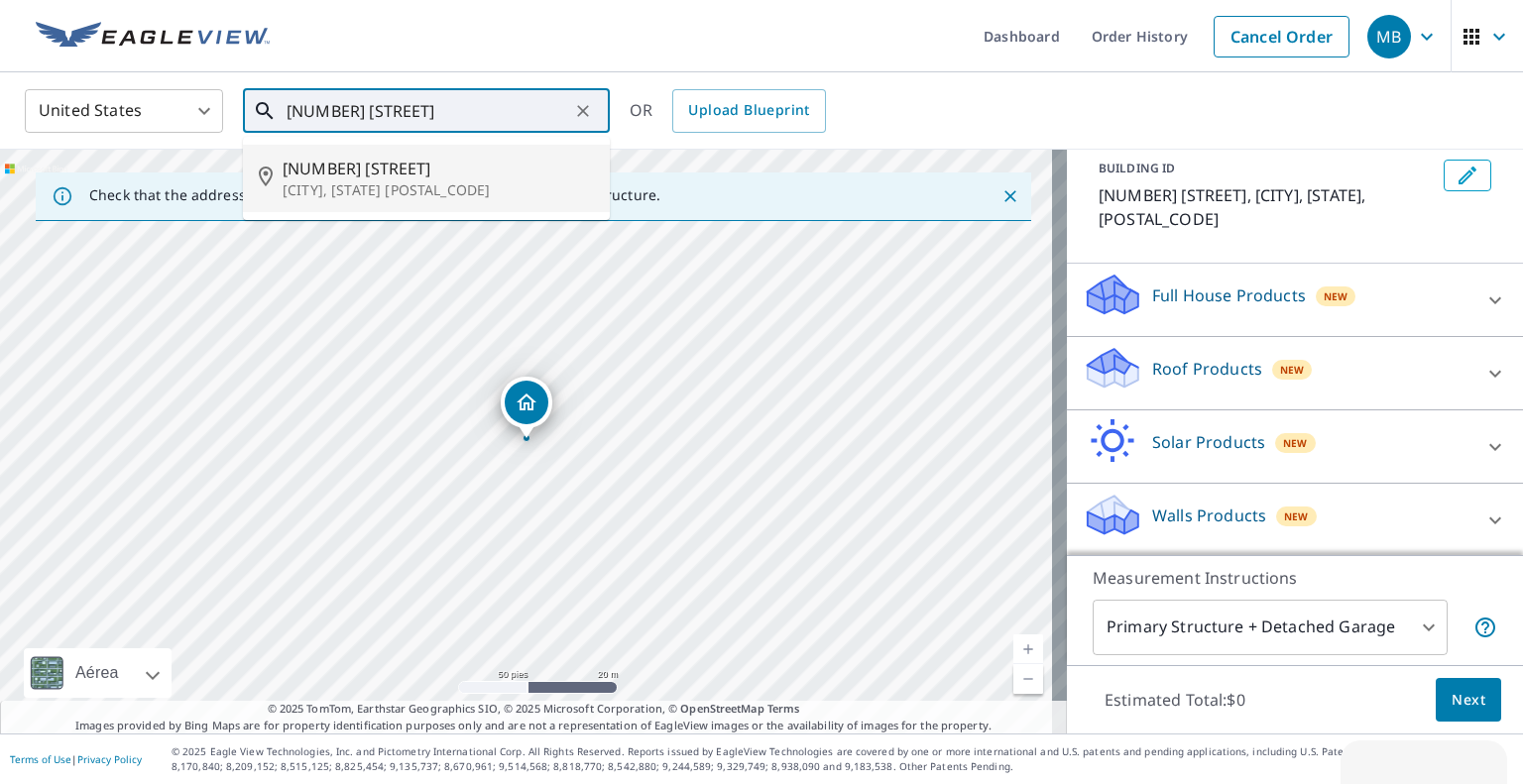 click on "[NUMBER] [STREET]" at bounding box center (438, 168) 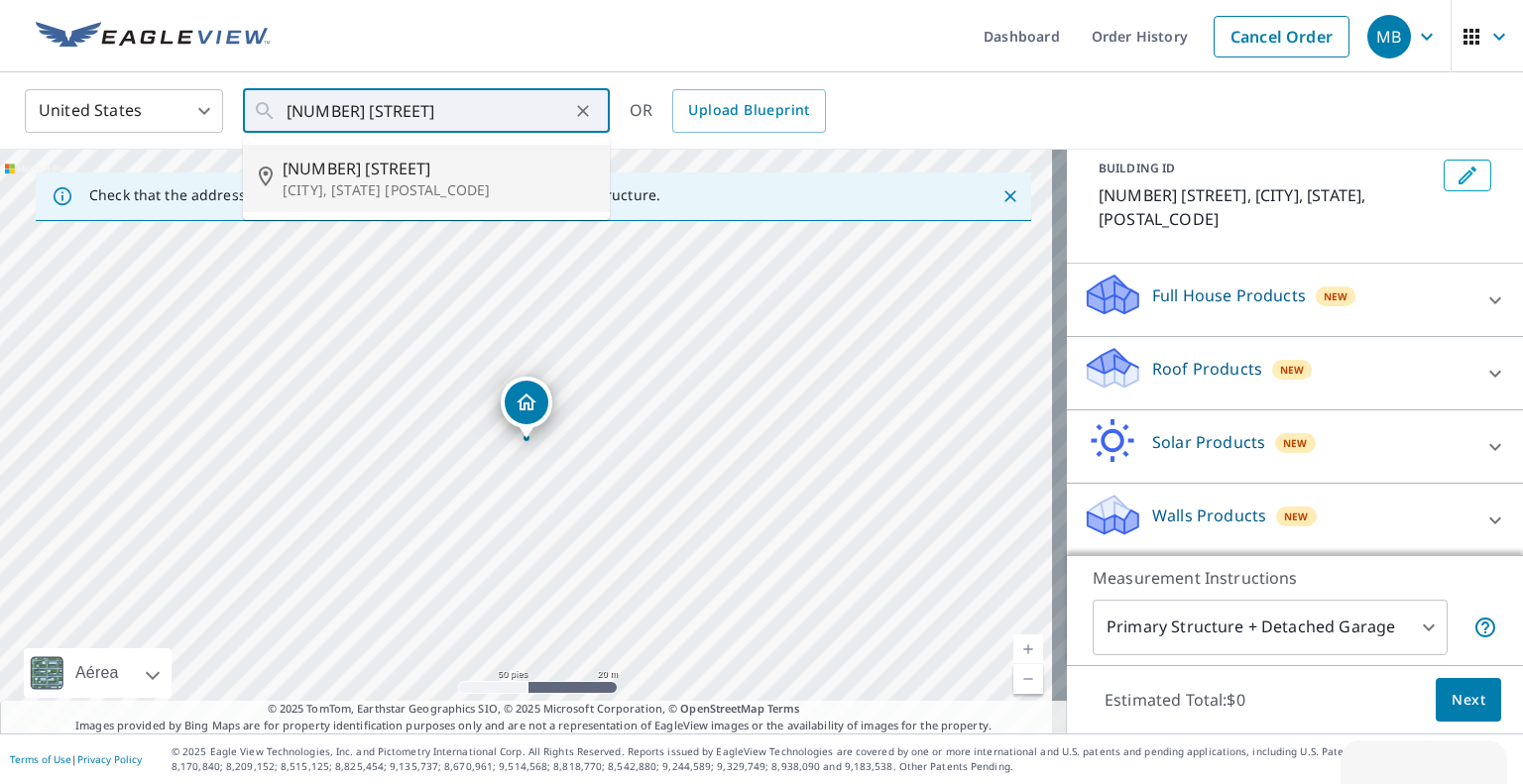 type on "[NUMBER] [STREET] [CITY], [STATE] [POSTAL_CODE]" 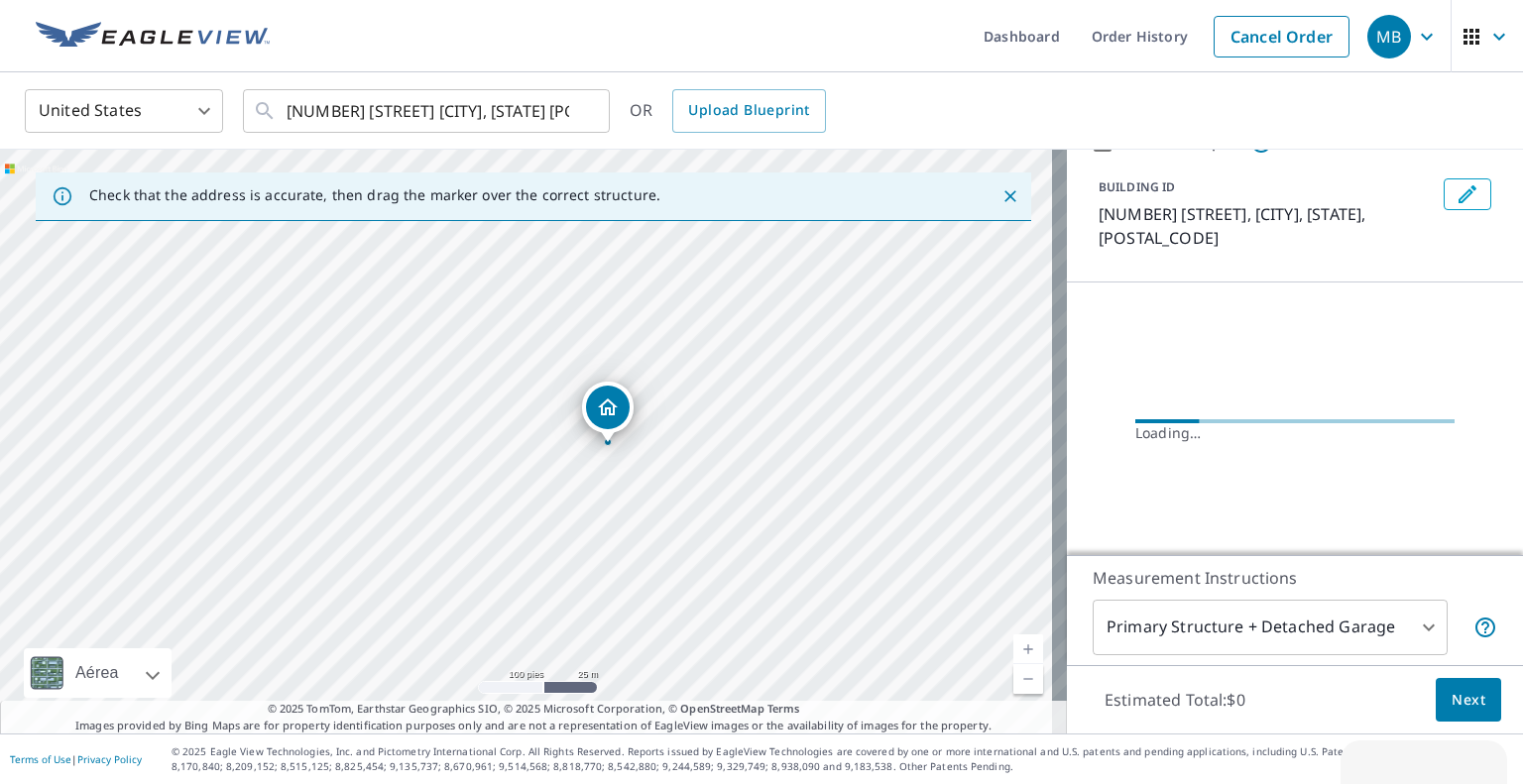 scroll, scrollTop: 91, scrollLeft: 0, axis: vertical 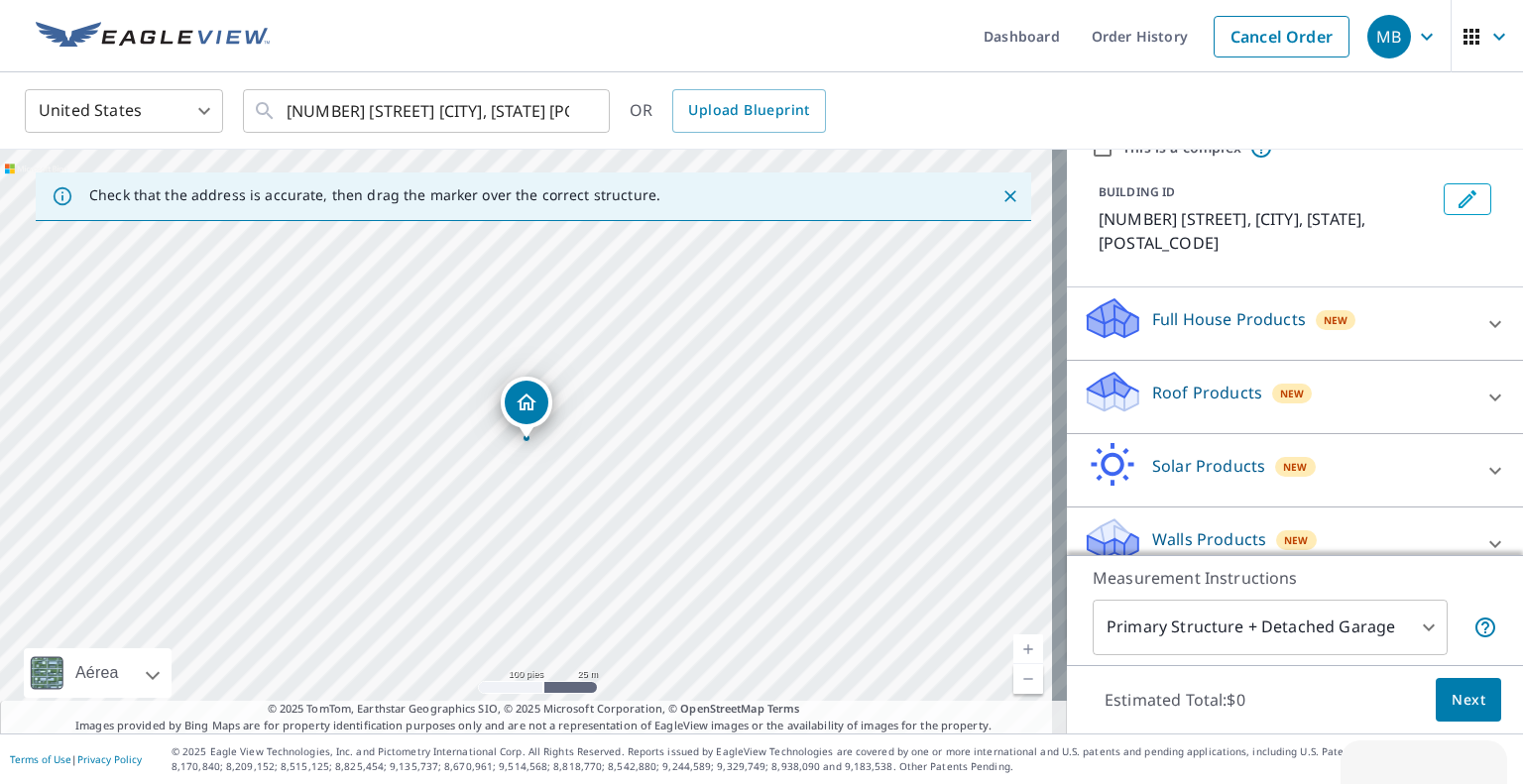 click on "Walls Products" at bounding box center [1209, 539] 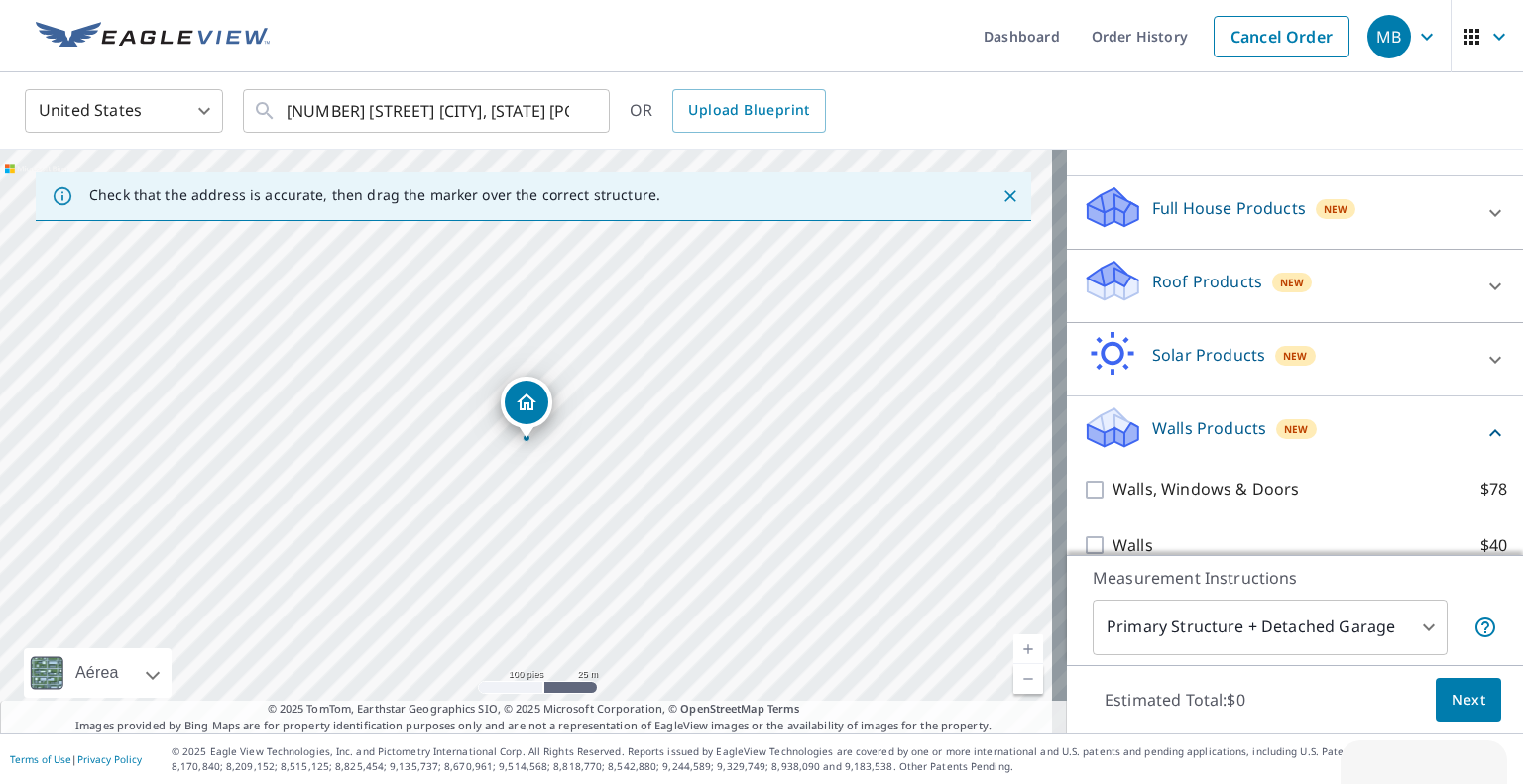 scroll, scrollTop: 203, scrollLeft: 0, axis: vertical 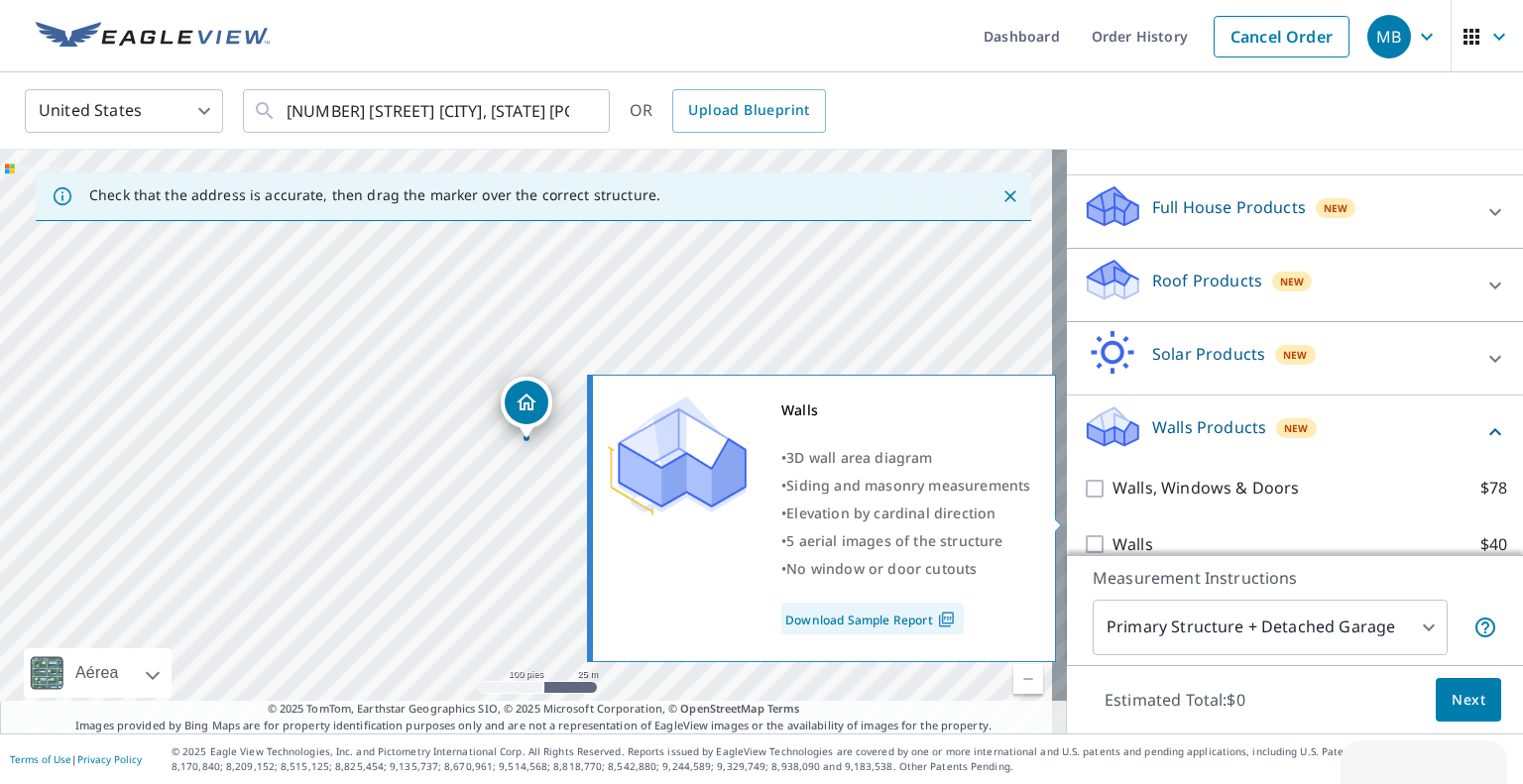 click on "Walls" at bounding box center (1132, 544) 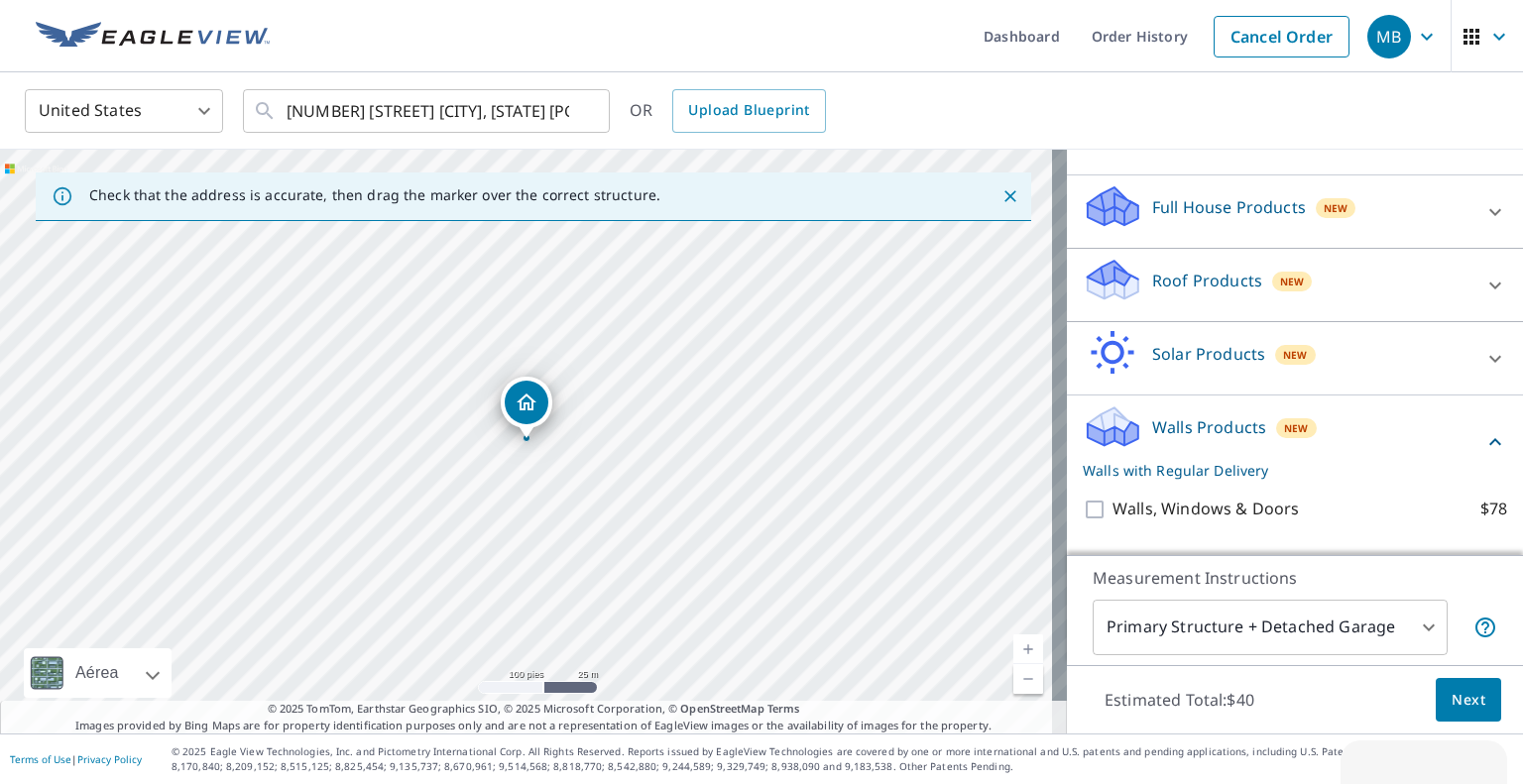 scroll, scrollTop: 268, scrollLeft: 0, axis: vertical 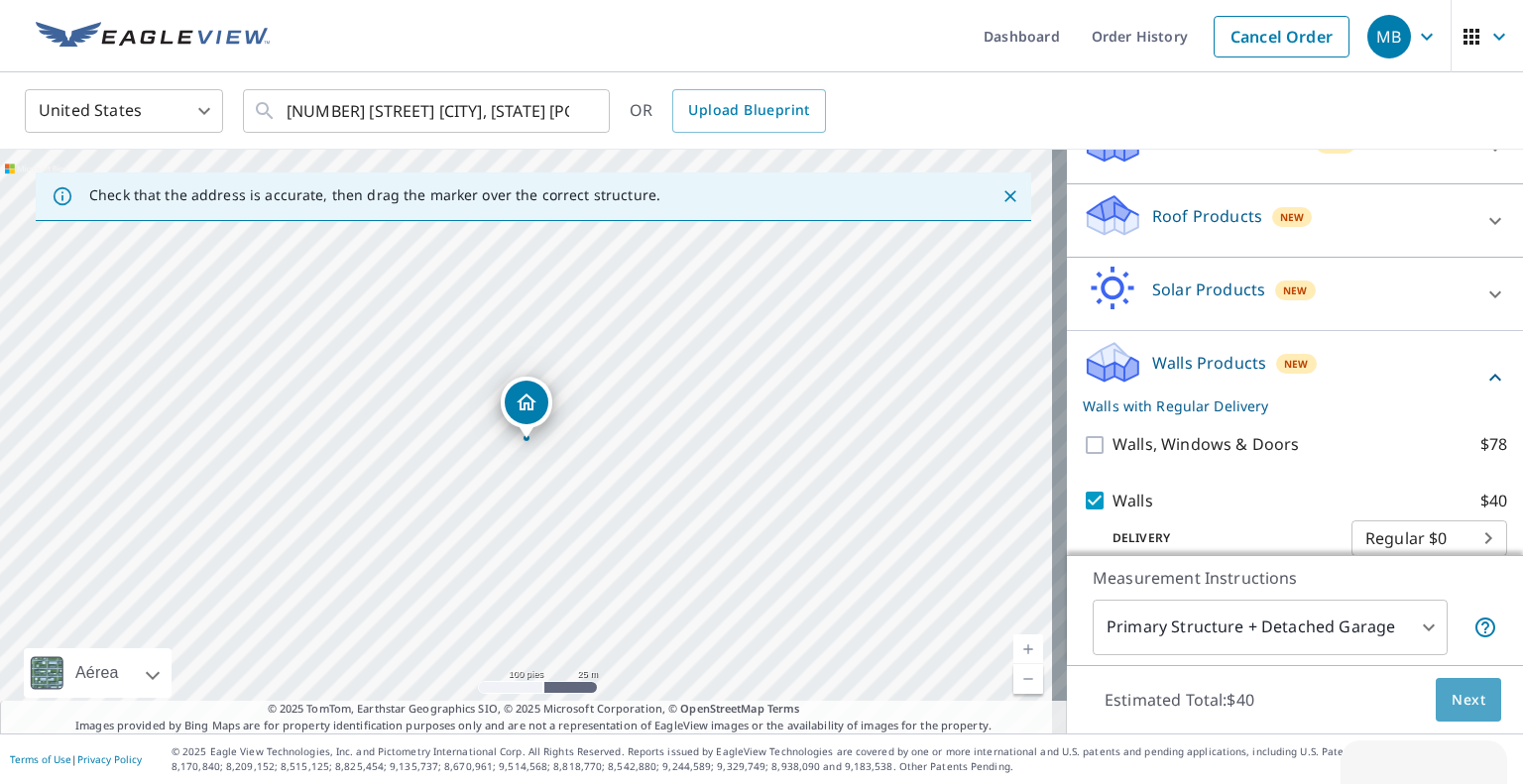 click on "Next" at bounding box center (1468, 700) 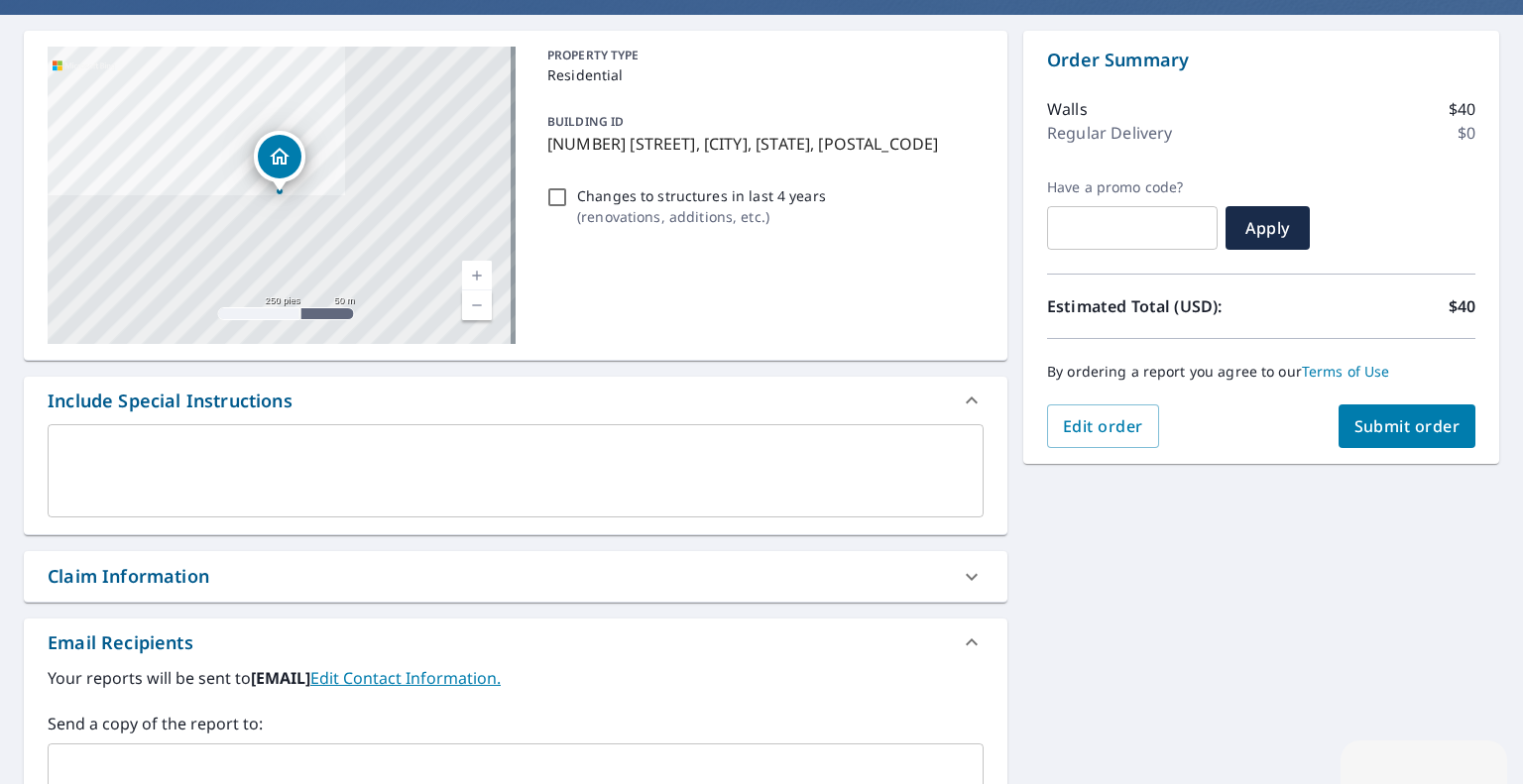 scroll, scrollTop: 198, scrollLeft: 0, axis: vertical 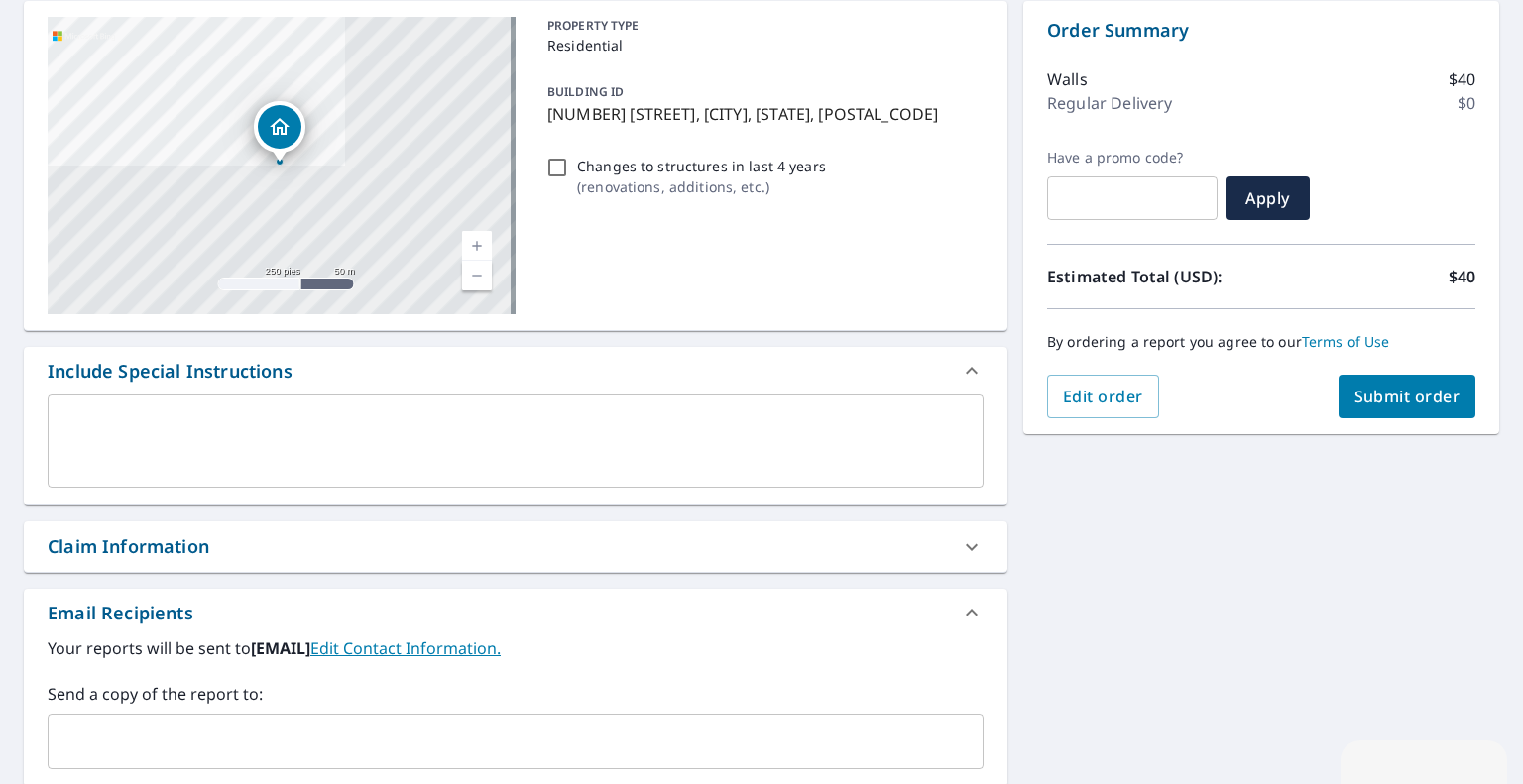 click on "Submit order" at bounding box center (1407, 396) 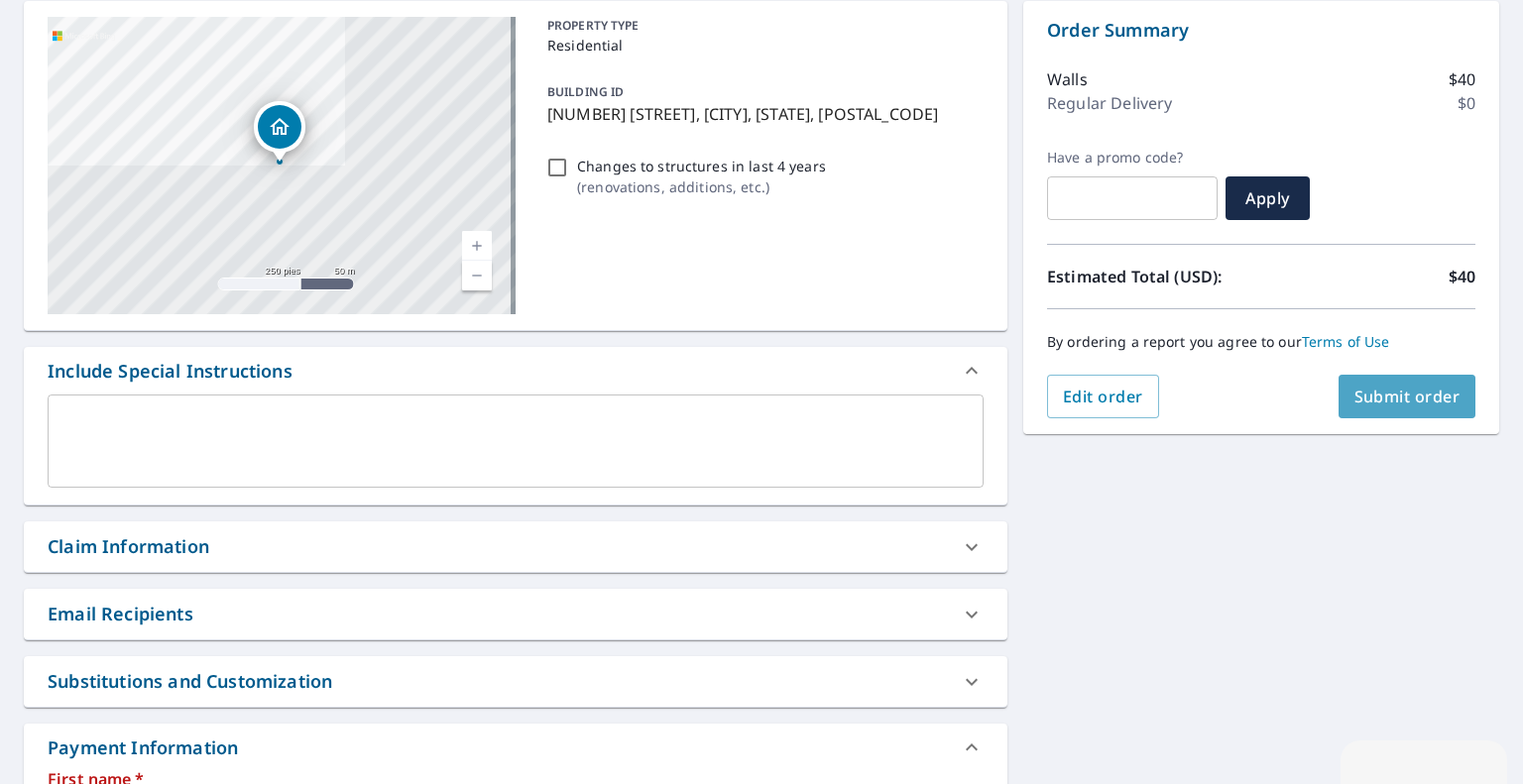 click on "Submit order" at bounding box center [1407, 396] 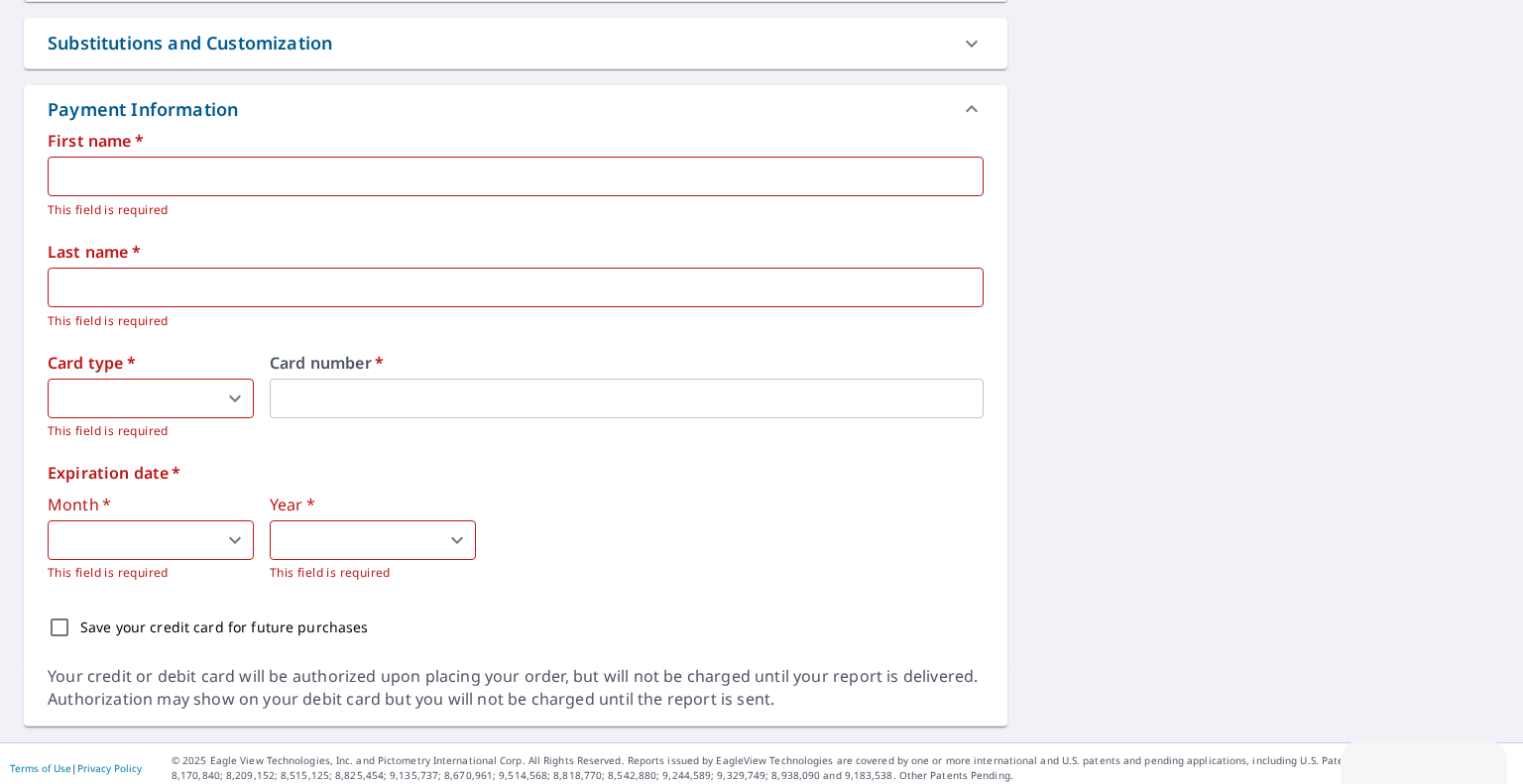 scroll, scrollTop: 844, scrollLeft: 0, axis: vertical 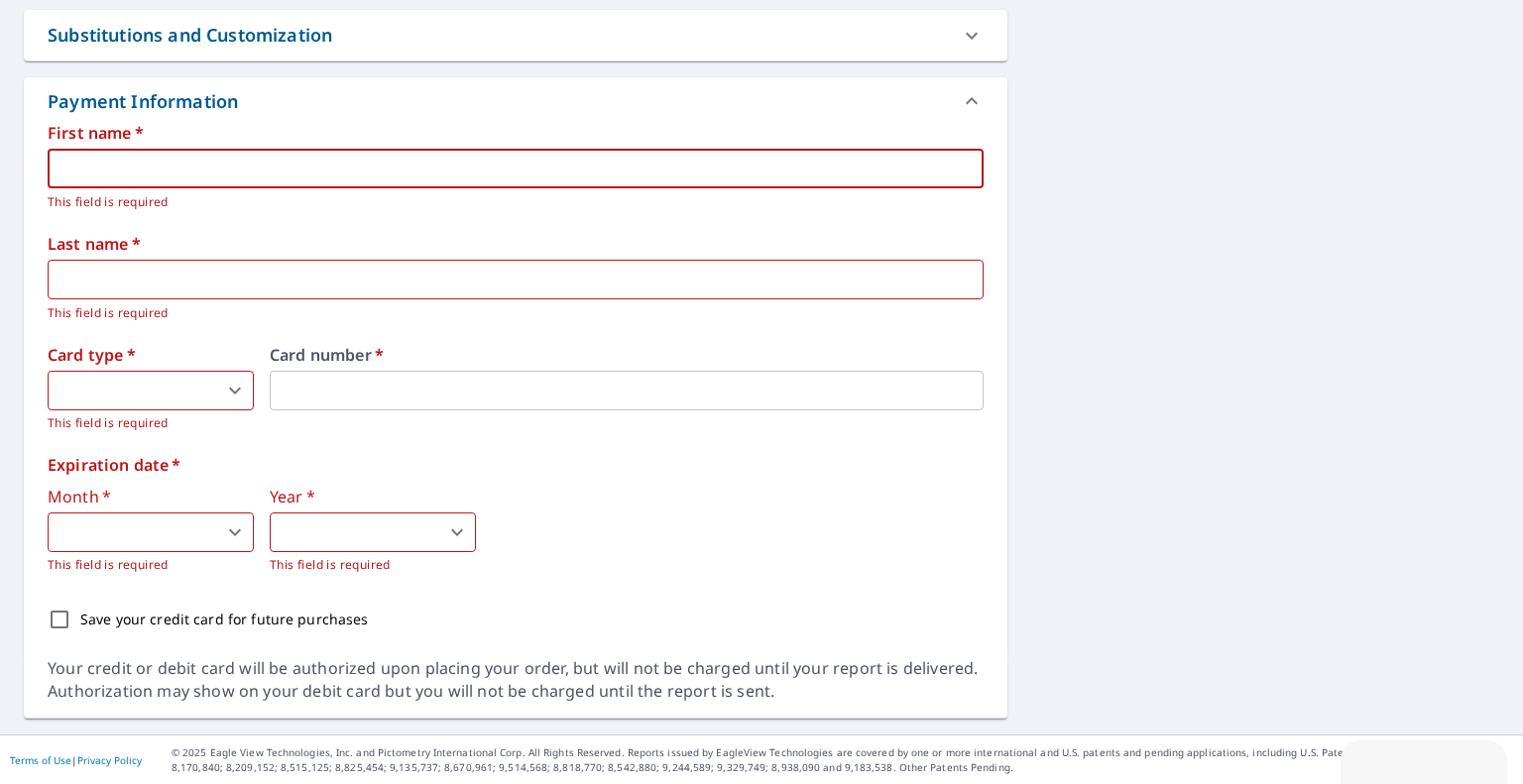 click at bounding box center [516, 168] 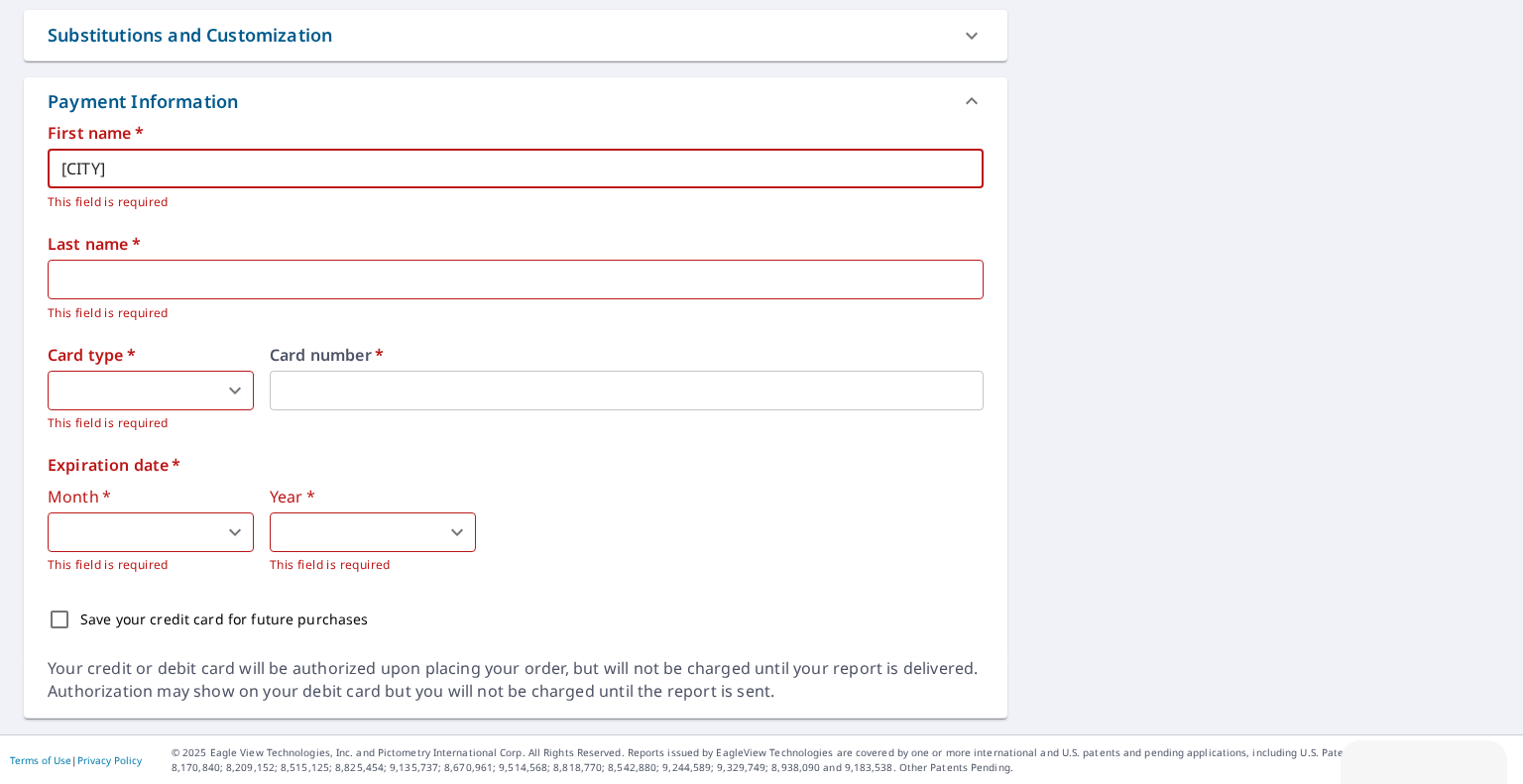 type on "[NAME]" 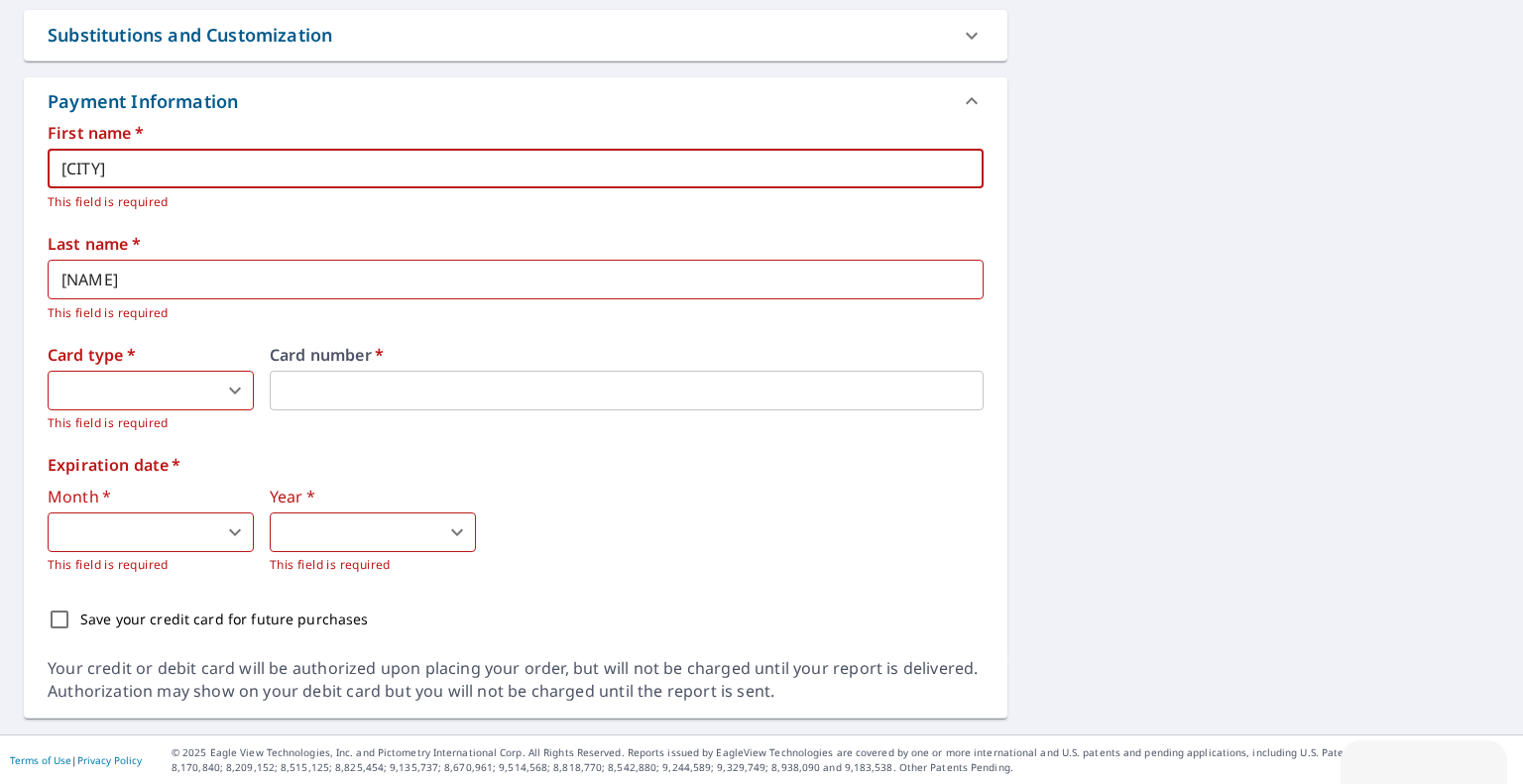 click on "MB MB
Dashboard Order History Cancel Order MB Dashboard / Finalize Order Finalize Order [NUMBER] [STREET] [CITY], [STATE], [POSTAL_CODE] Aérea Carretera Un mapa de carreteras estándar Aérea Una vista detallada desde arriba Etiquetas Etiquetas 250 pies 50 m © 2025 TomTom, © Vexcel Imaging, © 2025 Microsoft Corporation,  © OpenStreetMap Terms PROPERTY TYPE Residential BUILDING ID [NUMBER] [STREET], [CITY], [STATE], [POSTAL_CODE] Changes to structures in last 4 years ( renovations, additions, etc. ) Include Special Instructions x ​ Claim Information Claim number ​ Claim information ​ PO number ​ Date of loss ​ Cat ID ​ Email Recipients Your reports will be sent to  [EMAIL].  Edit Contact Information. Send a copy of the report to: ​ Substitutions and Customization Additional Report Formats (Not available for all reports) DXF RXF XML Add-ons and custom cover page Property Owner Report Include custom cover page Payment Information First name   * [NAME] ​ This field is required" at bounding box center (762, 392) 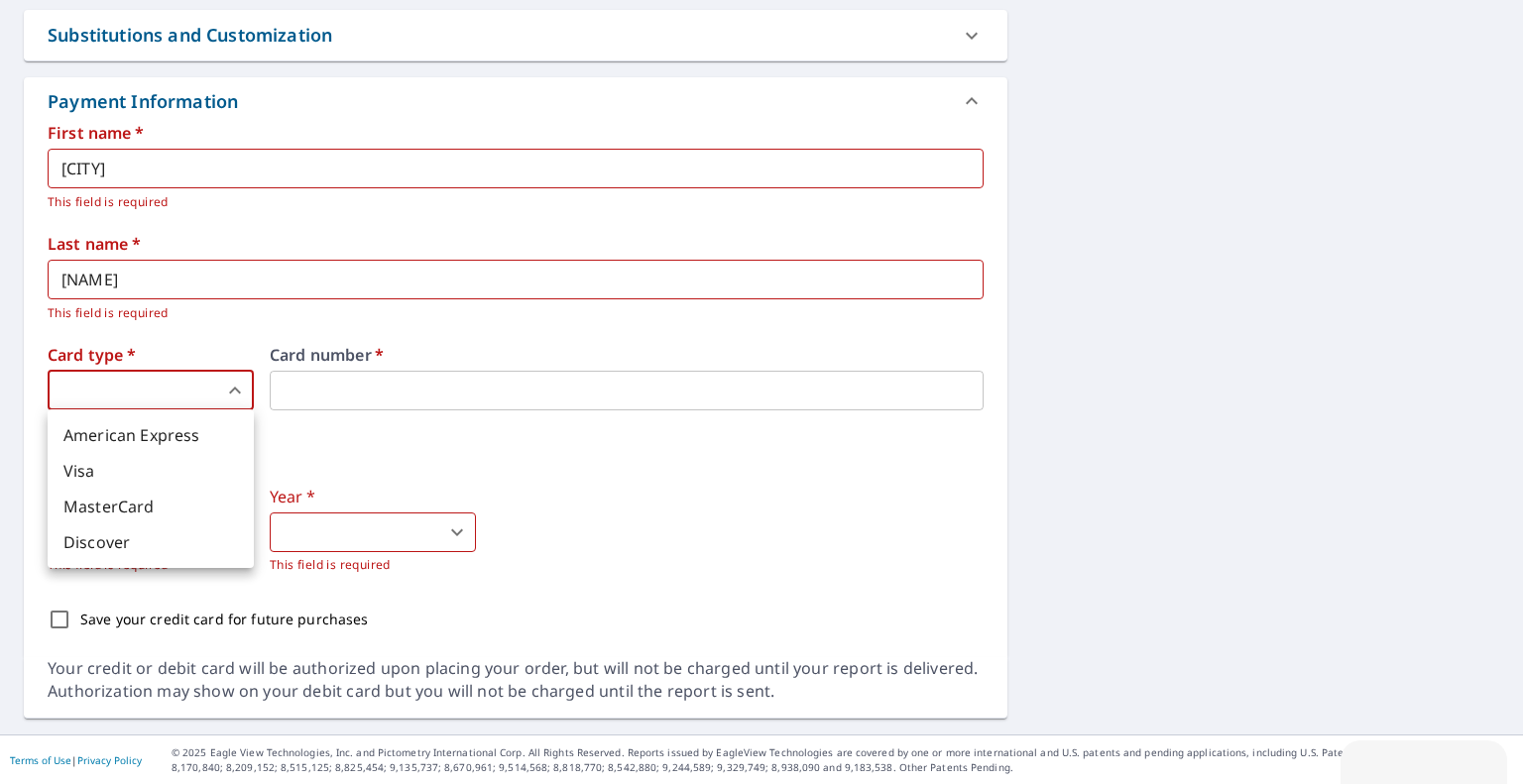 click at bounding box center [762, 392] 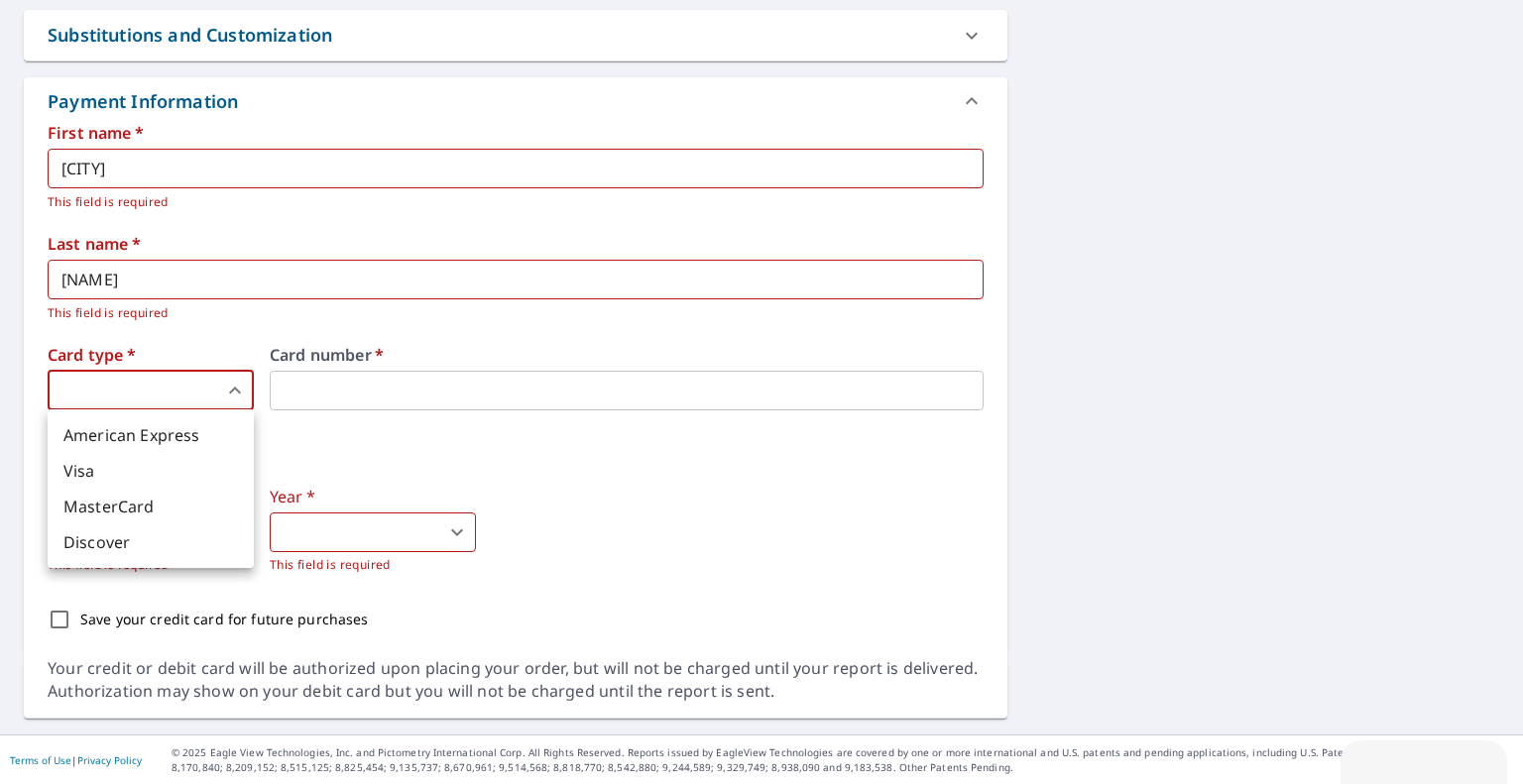 click on "MB MB
Dashboard Order History Cancel Order MB Dashboard / Finalize Order Finalize Order [NUMBER] [STREET] [CITY], [STATE], [POSTAL_CODE] Aérea Carretera Un mapa de carreteras estándar Aérea Una vista detallada desde arriba Etiquetas Etiquetas 250 pies 50 m © 2025 TomTom, © Vexcel Imaging, © 2025 Microsoft Corporation,  © OpenStreetMap Terms PROPERTY TYPE Residential BUILDING ID [NUMBER] [STREET], [CITY], [STATE], [POSTAL_CODE] Changes to structures in last 4 years ( renovations, additions, etc. ) Include Special Instructions x ​ Claim Information Claim number ​ Claim information ​ PO number ​ Date of loss ​ Cat ID ​ Email Recipients Your reports will be sent to  [EMAIL].  Edit Contact Information. Send a copy of the report to: ​ Substitutions and Customization Additional Report Formats (Not available for all reports) DXF RXF XML Add-ons and custom cover page Property Owner Report Include custom cover page Payment Information First name   * [NAME] ​ This field is required" at bounding box center (762, 392) 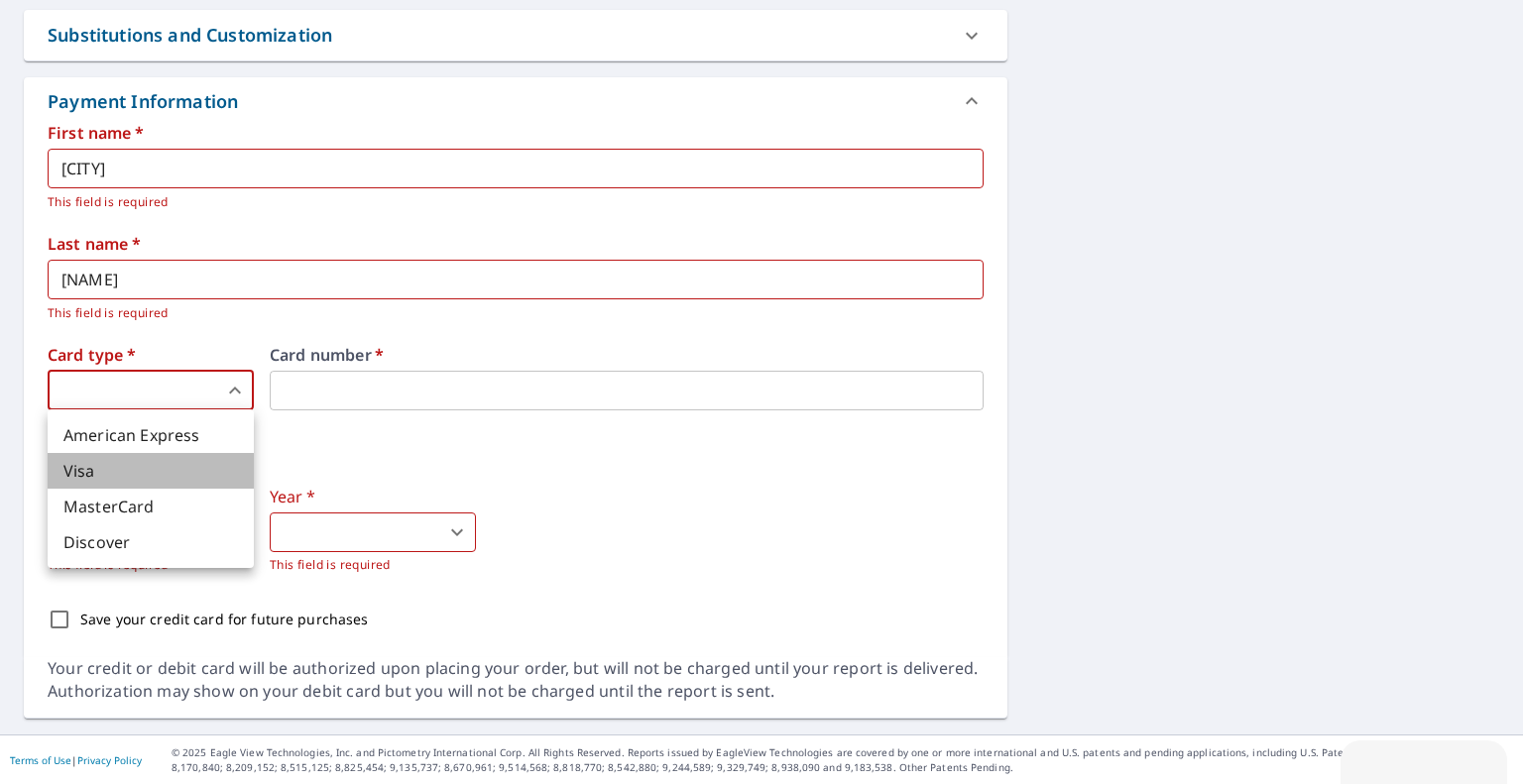 drag, startPoint x: 90, startPoint y: 468, endPoint x: 115, endPoint y: 437, distance: 39.824616 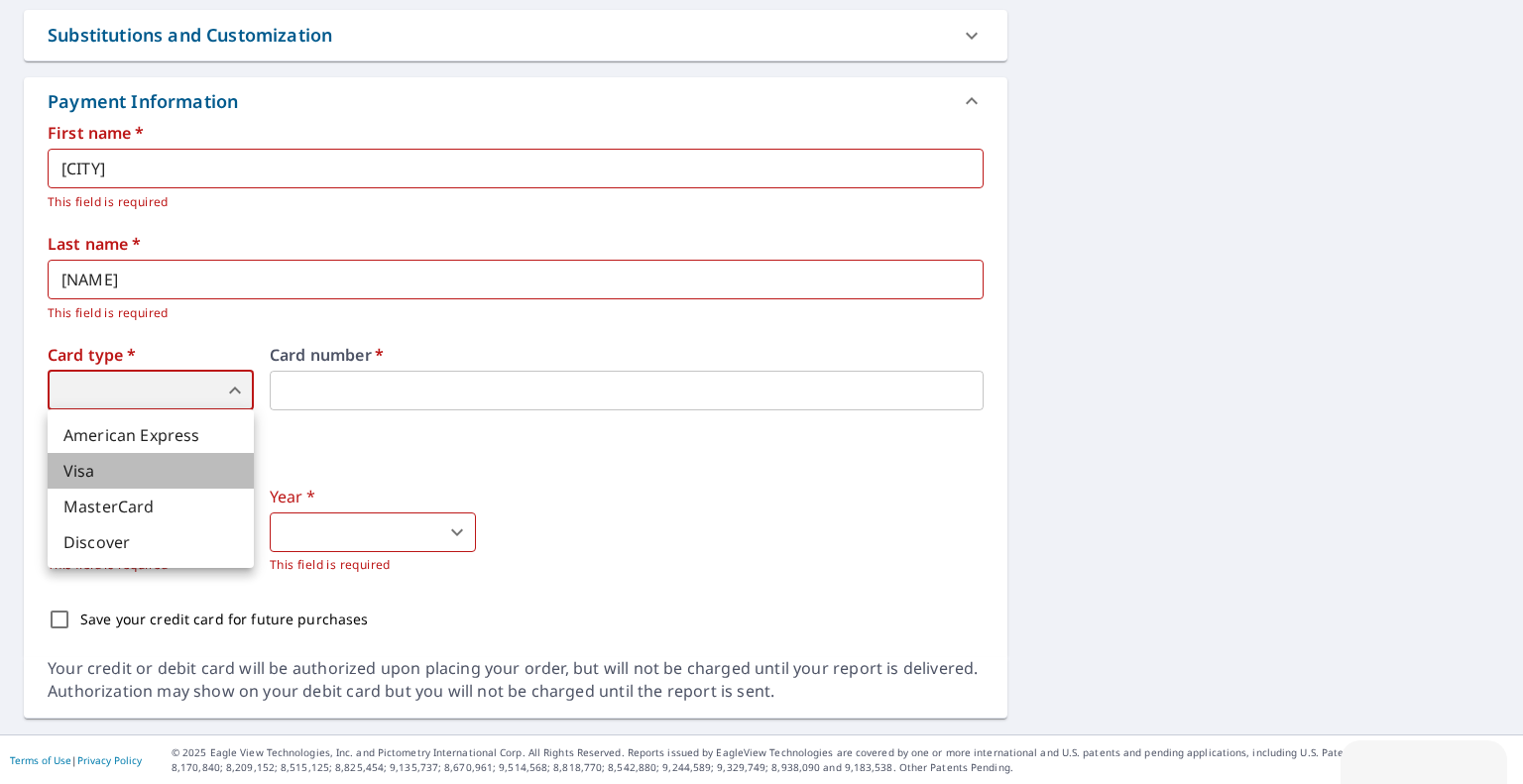 type on "2" 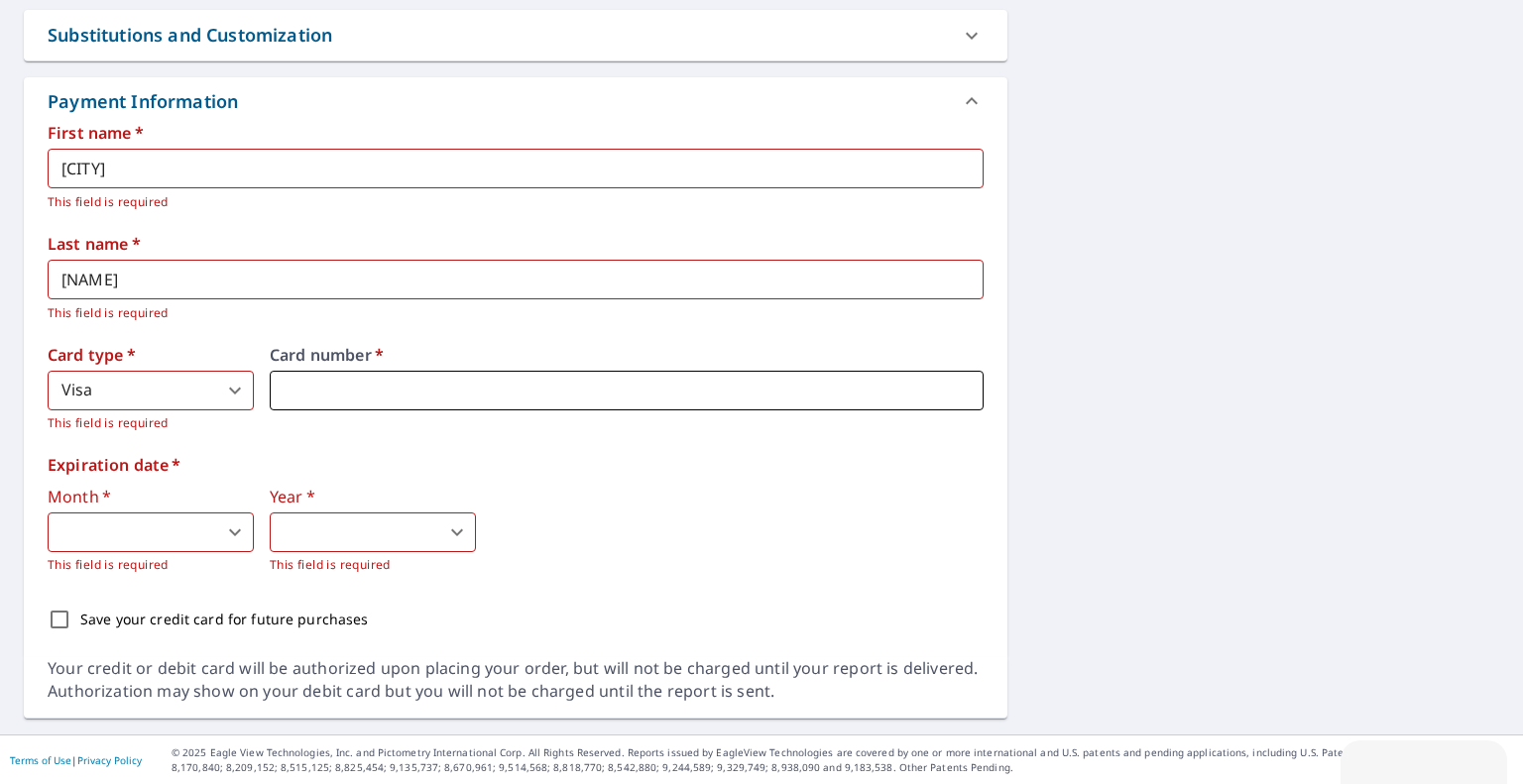 click at bounding box center (627, 391) 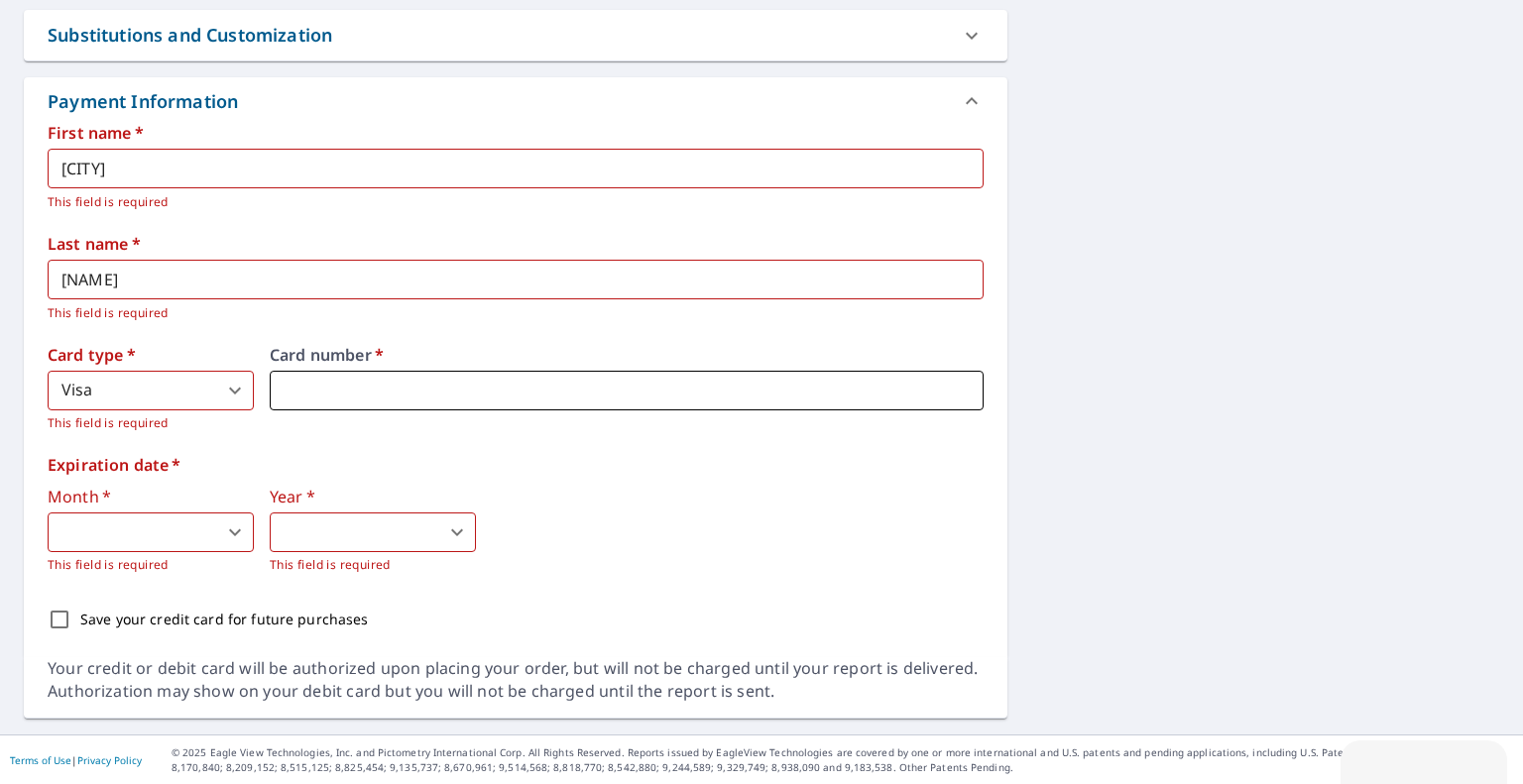click at bounding box center (627, 391) 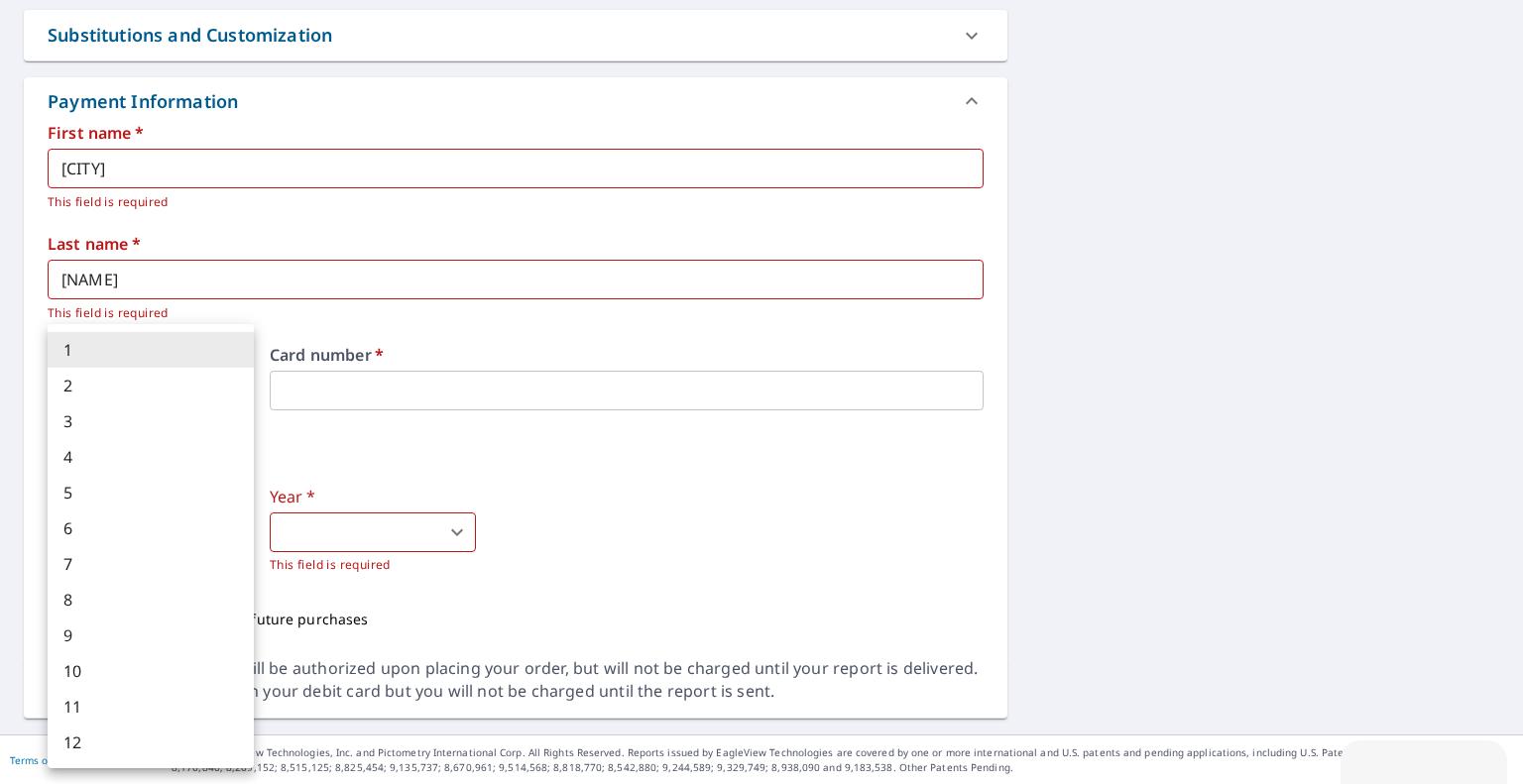 click on "MB MB
Dashboard Order History Cancel Order MB Dashboard / Finalize Order Finalize Order [NUMBER] [STREET] [CITY], [STATE], [POSTAL_CODE] Aérea Carretera Un mapa de carreteras estándar Aérea Una vista detallada desde arriba Etiquetas Etiquetas 250 pies 50 m © 2025 TomTom, © Vexcel Imaging, © 2025 Microsoft Corporation,  © OpenStreetMap Terms PROPERTY TYPE Residential BUILDING ID [NUMBER] [STREET], [CITY], [STATE], [POSTAL_CODE] Changes to structures in last 4 years ( renovations, additions, etc. ) Include Special Instructions x ​ Claim Information Claim number ​ Claim information ​ PO number ​ Date of loss ​ Cat ID ​ Email Recipients Your reports will be sent to  [EMAIL].  Edit Contact Information. Send a copy of the report to: ​ Substitutions and Customization Additional Report Formats (Not available for all reports) DXF RXF XML Add-ons and custom cover page Property Owner Report Include custom cover page Payment Information First name   * [NAME] ​ This field is required" at bounding box center (762, 392) 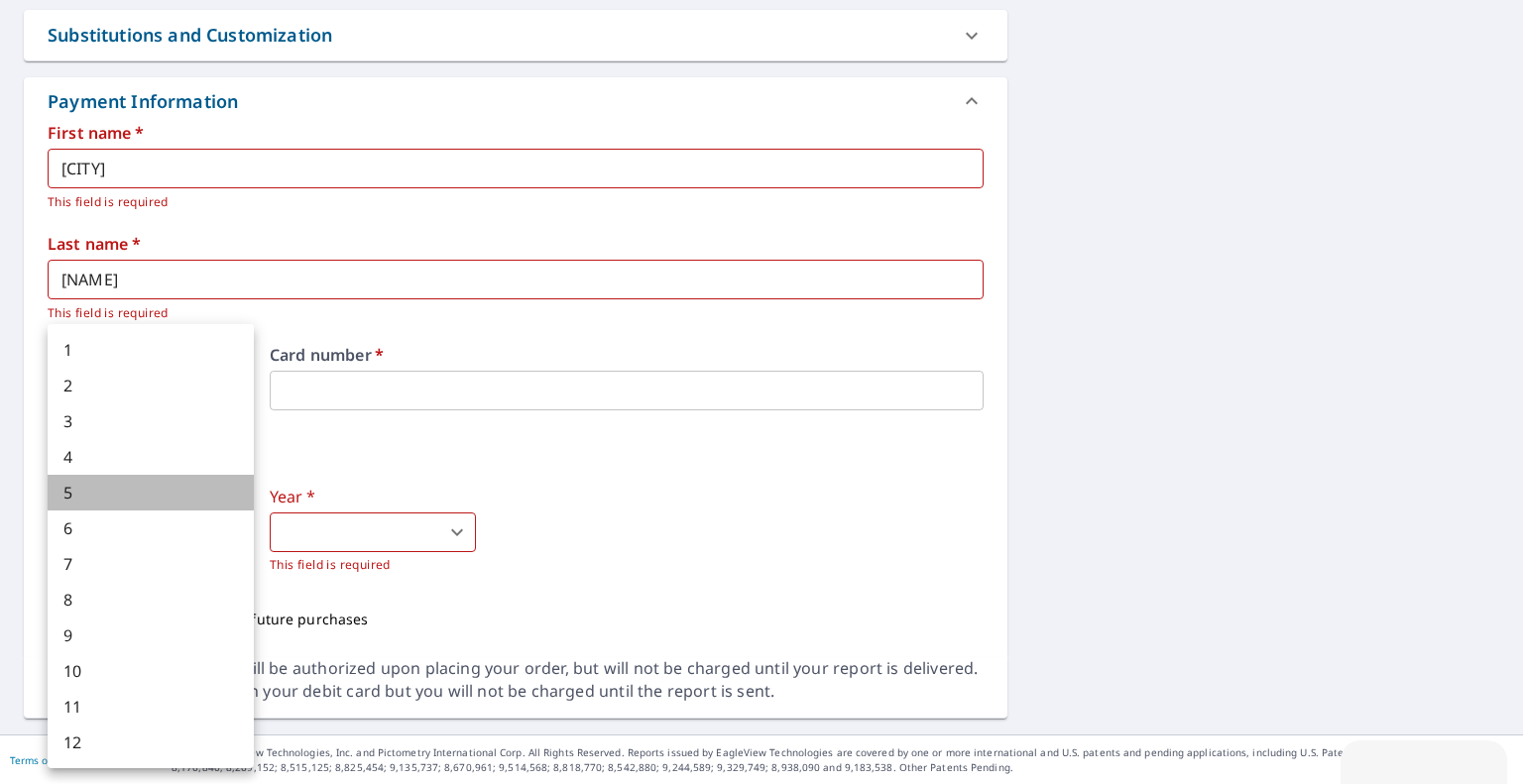 click on "5" at bounding box center (151, 493) 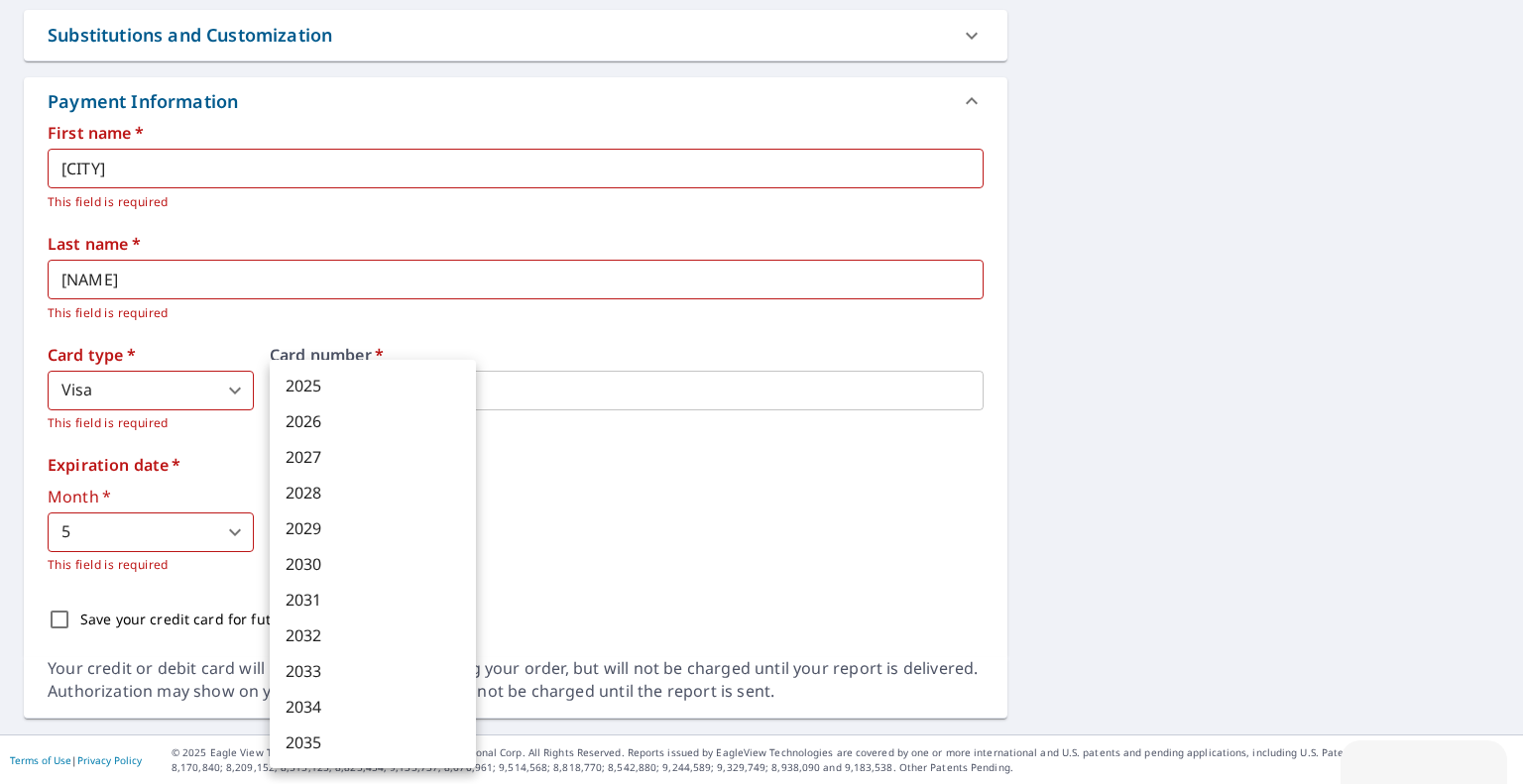 click on "MB MB
Dashboard Order History Cancel Order MB Dashboard / Finalize Order Finalize Order [NUMBER] [STREET] [CITY], [STATE], [POSTAL_CODE] Aérea Carretera Un mapa de carreteras estándar Aérea Una vista detallada desde arriba Etiquetas Etiquetas 250 pies 50 m © 2025 TomTom, © Vexcel Imaging, © 2025 Microsoft Corporation,  © OpenStreetMap Terms PROPERTY TYPE Residential BUILDING ID [NUMBER] [STREET], [CITY], [STATE], [POSTAL_CODE] Changes to structures in last 4 years ( renovations, additions, etc. ) Include Special Instructions x ​ Claim Information Claim number ​ Claim information ​ PO number ​ Date of loss ​ Cat ID ​ Email Recipients Your reports will be sent to  [EMAIL].  Edit Contact Information. Send a copy of the report to: ​ Substitutions and Customization Additional Report Formats (Not available for all reports) DXF RXF XML Add-ons and custom cover page Property Owner Report Include custom cover page Payment Information First name   * [NAME] ​ This field is required" at bounding box center [762, 392] 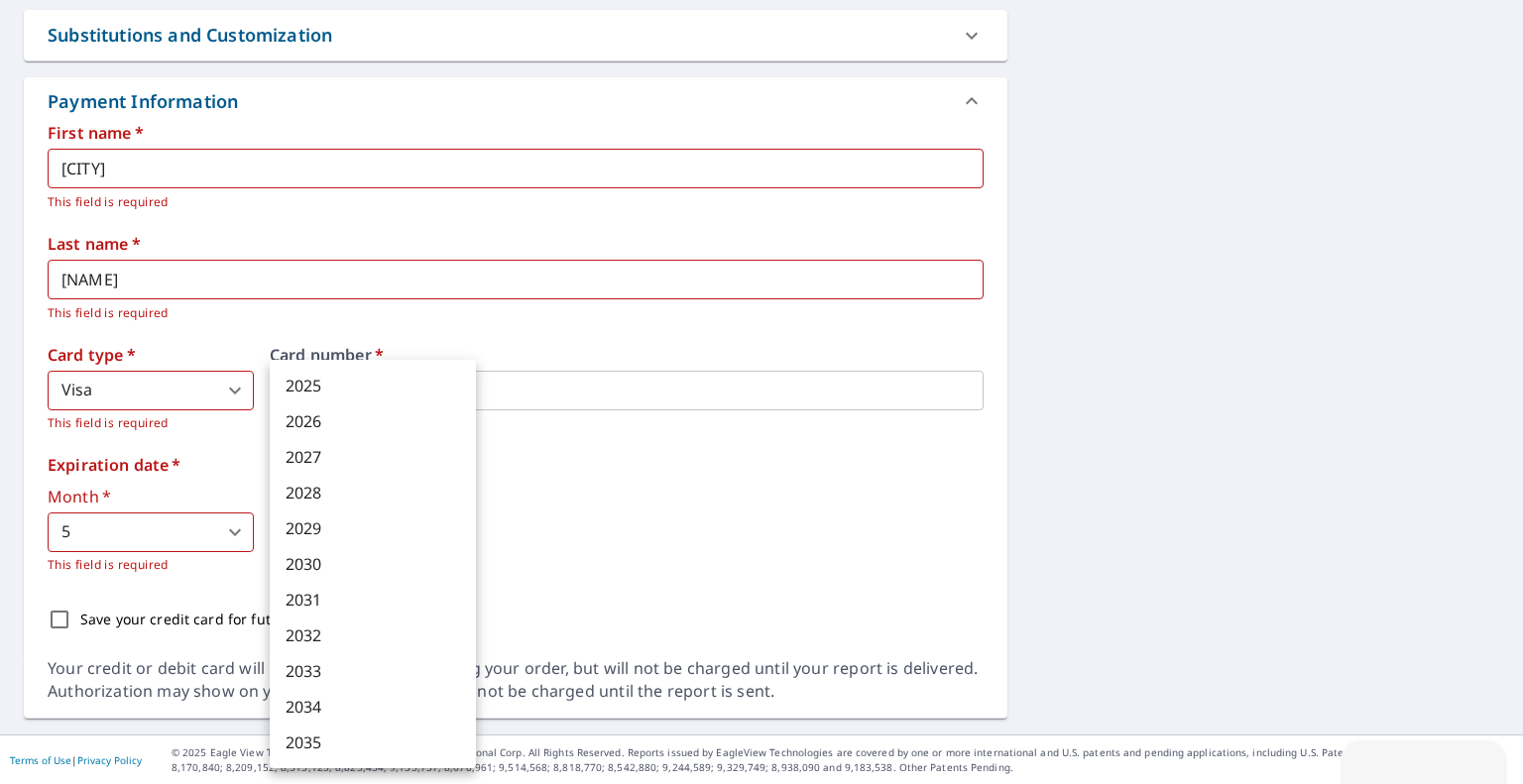 click on "2029" at bounding box center (373, 528) 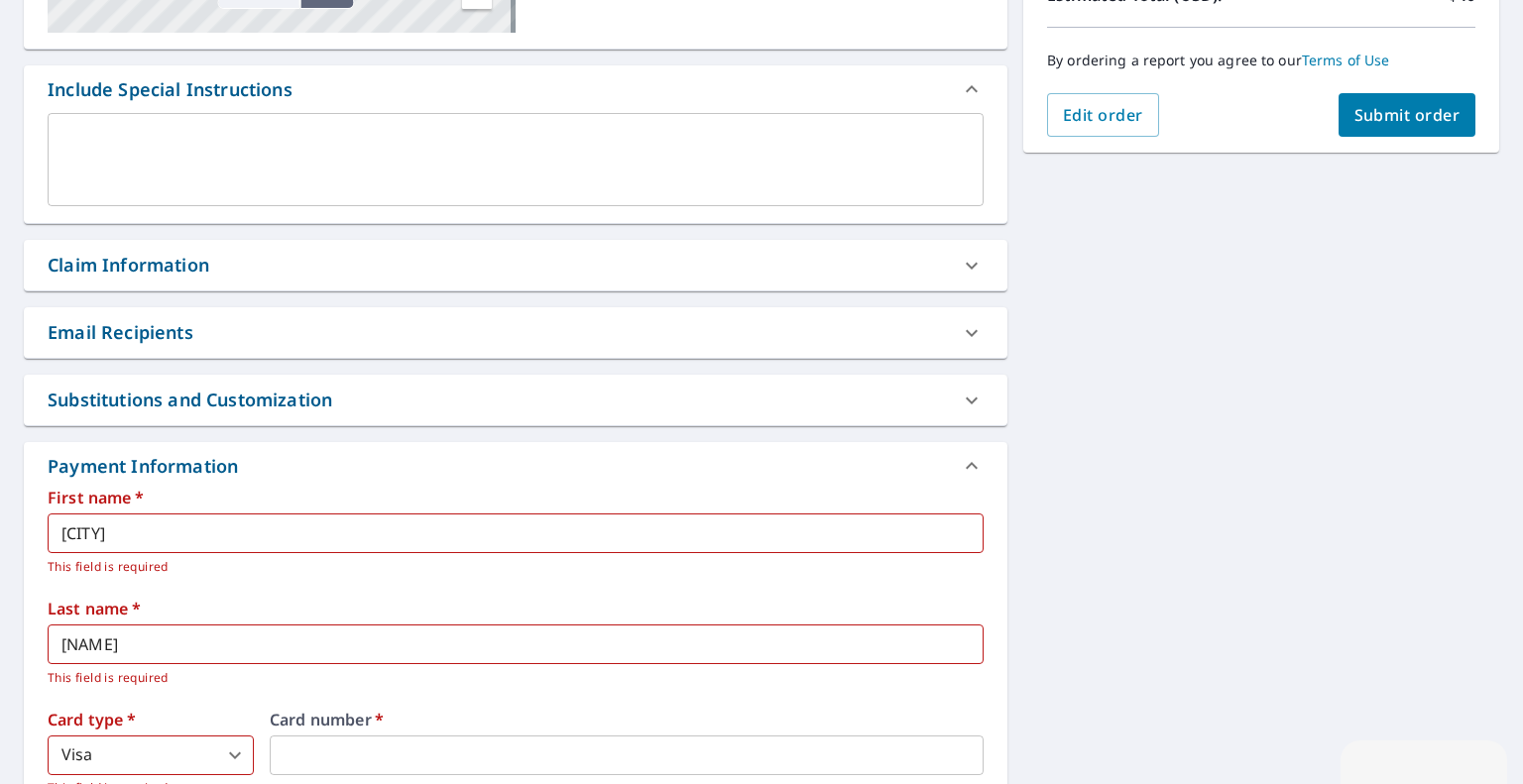scroll, scrollTop: 448, scrollLeft: 0, axis: vertical 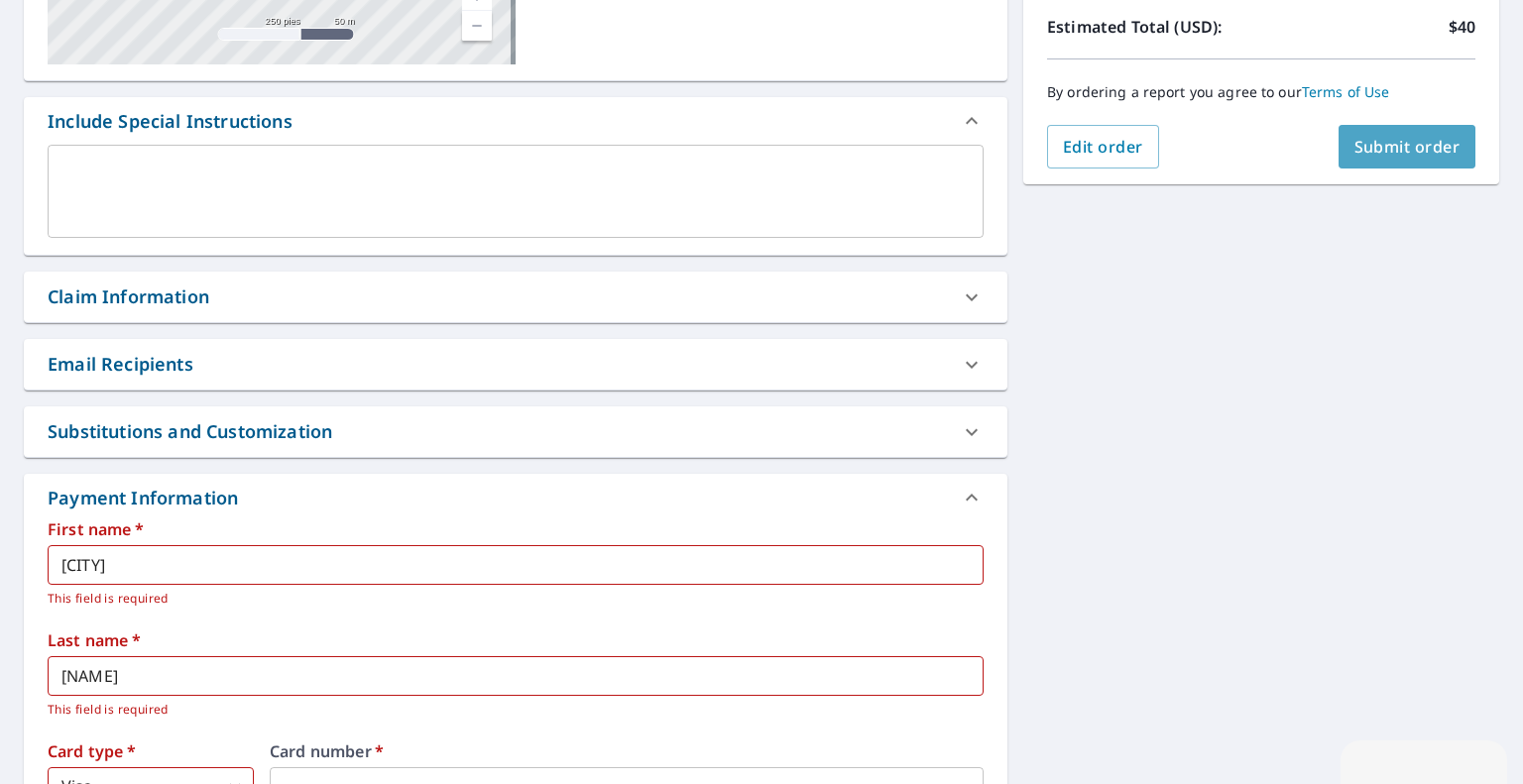 click on "Submit order" at bounding box center [1407, 147] 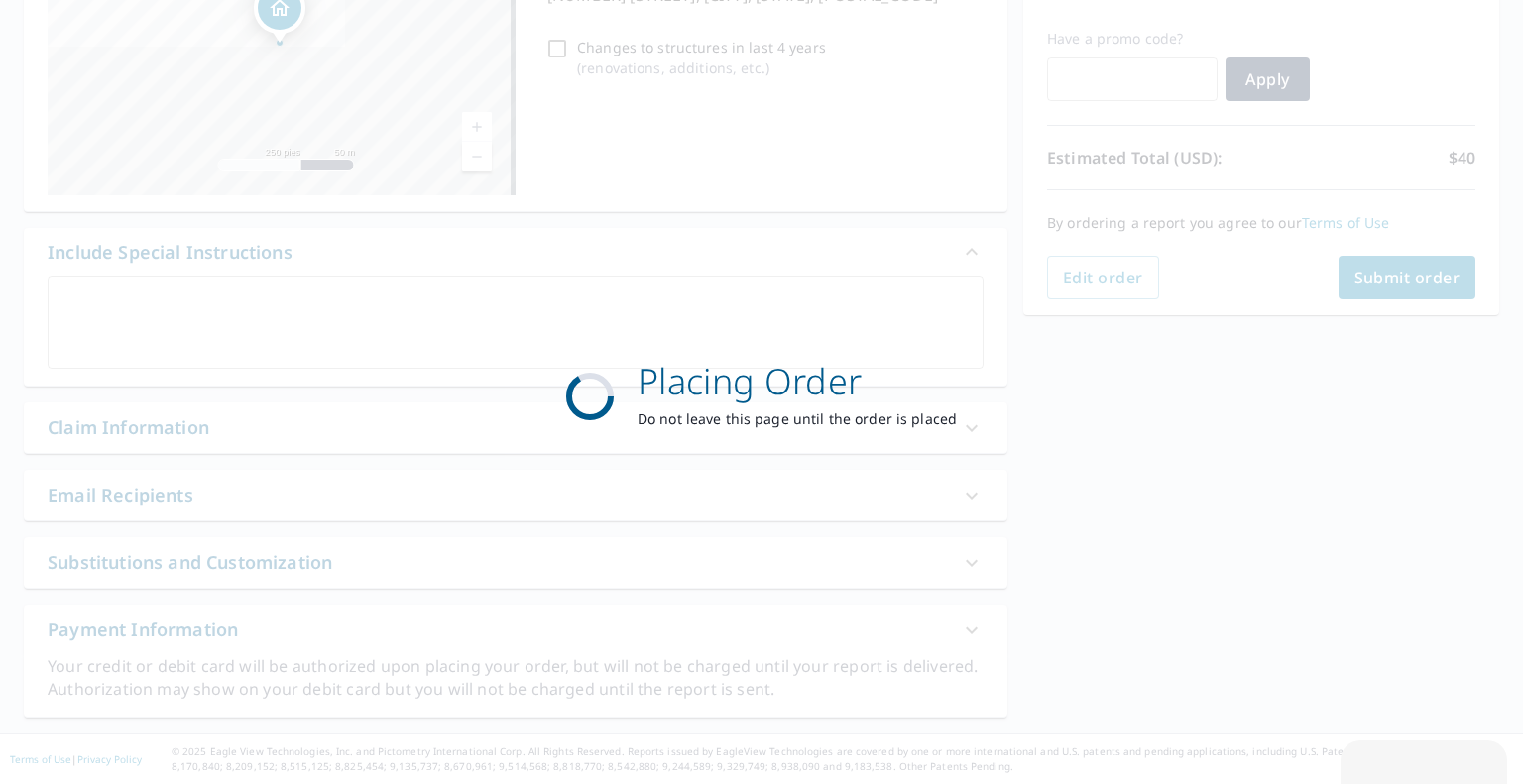 scroll, scrollTop: 315, scrollLeft: 0, axis: vertical 